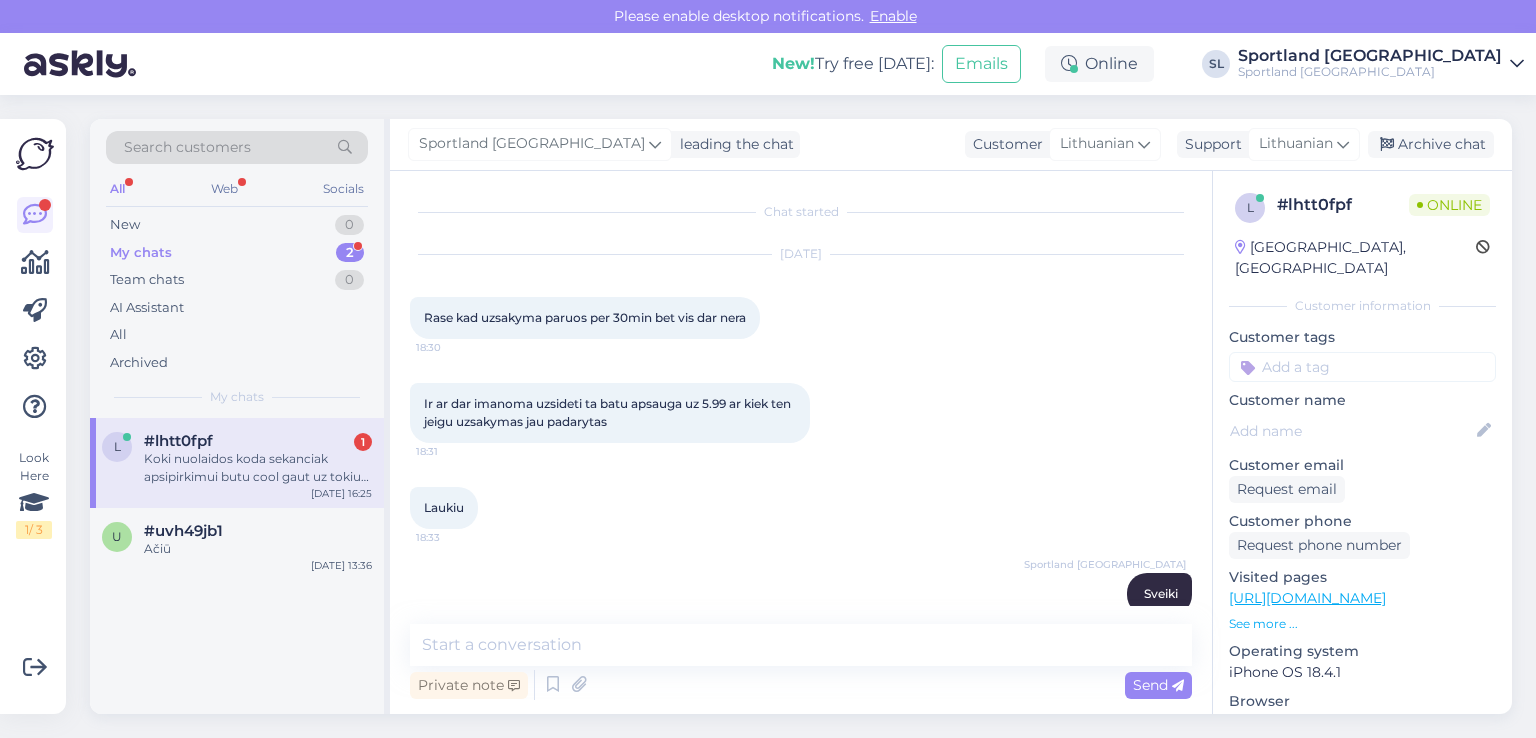 scroll, scrollTop: 0, scrollLeft: 0, axis: both 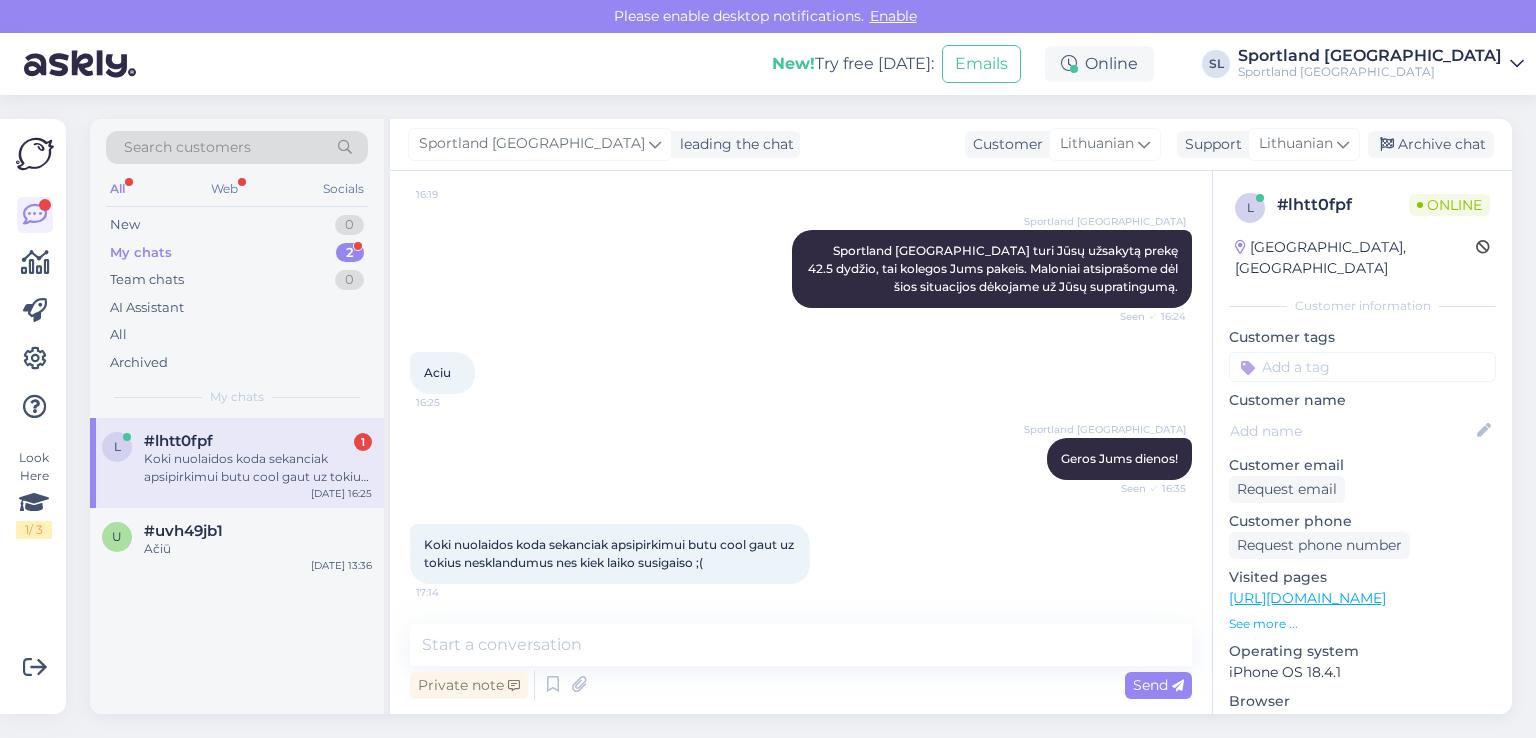 click on "Koki nuolaidos koda sekanciak apsipirkimui butu cool gaut uz tokius nesklandumus nes kiek laiko susigaiso ;(" at bounding box center (258, 468) 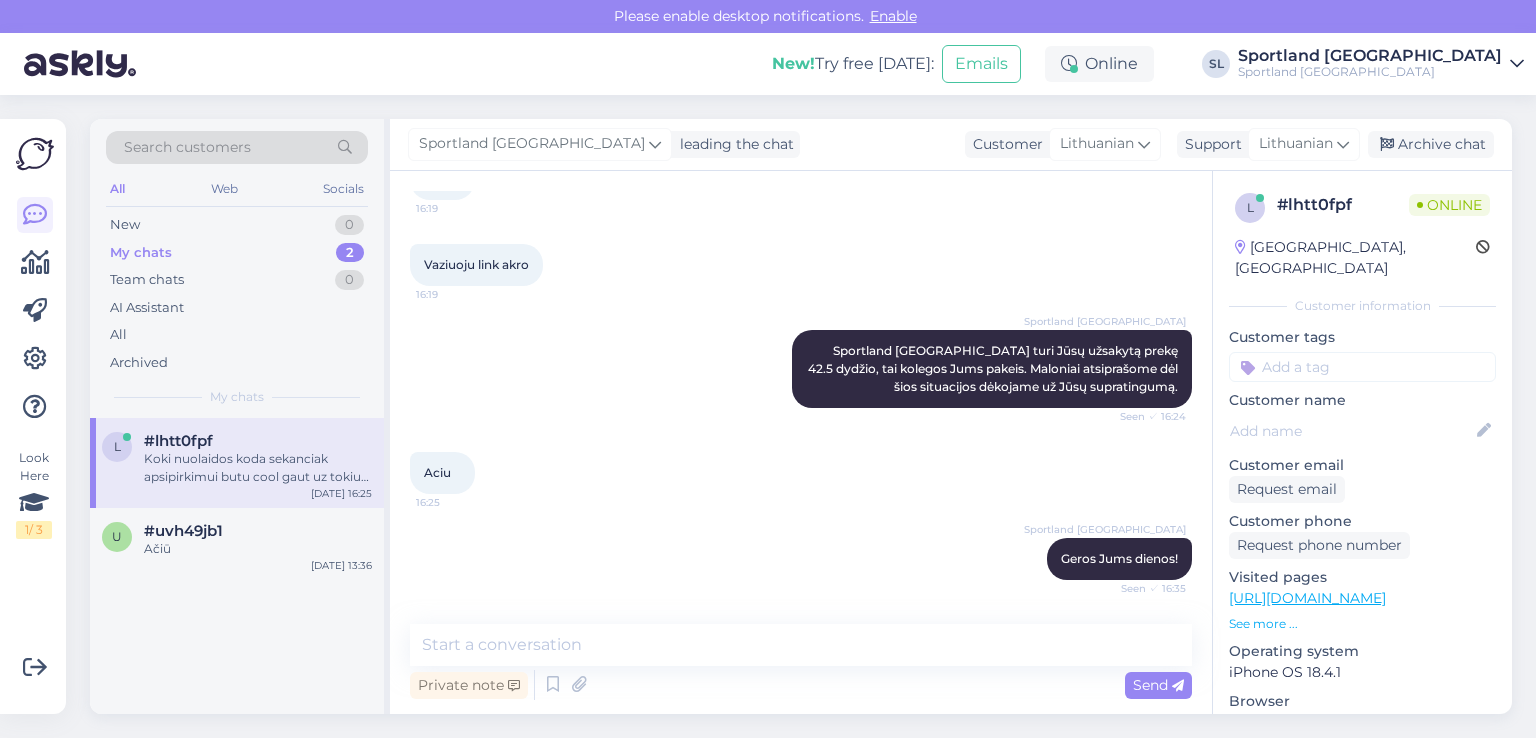 scroll, scrollTop: 2313, scrollLeft: 0, axis: vertical 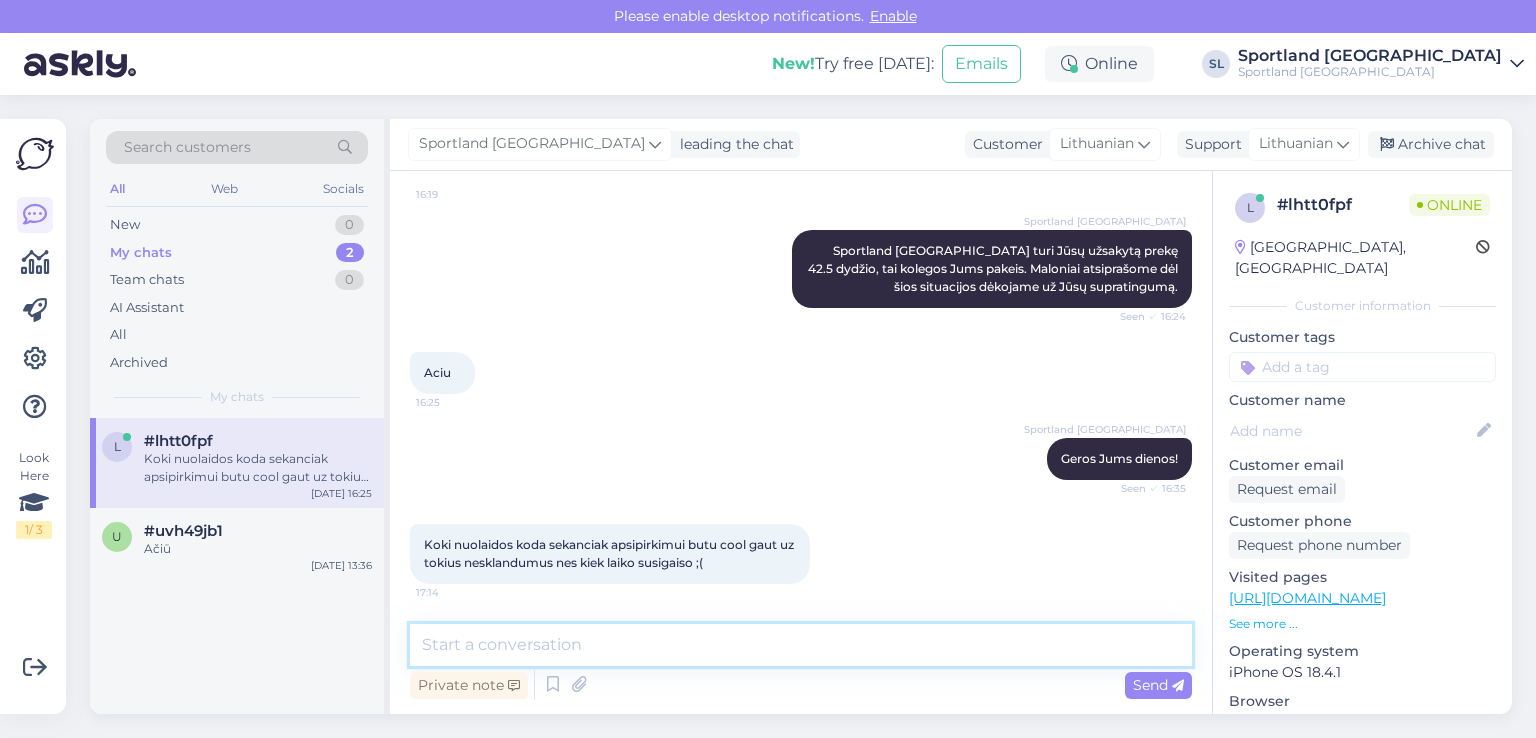 click at bounding box center (801, 645) 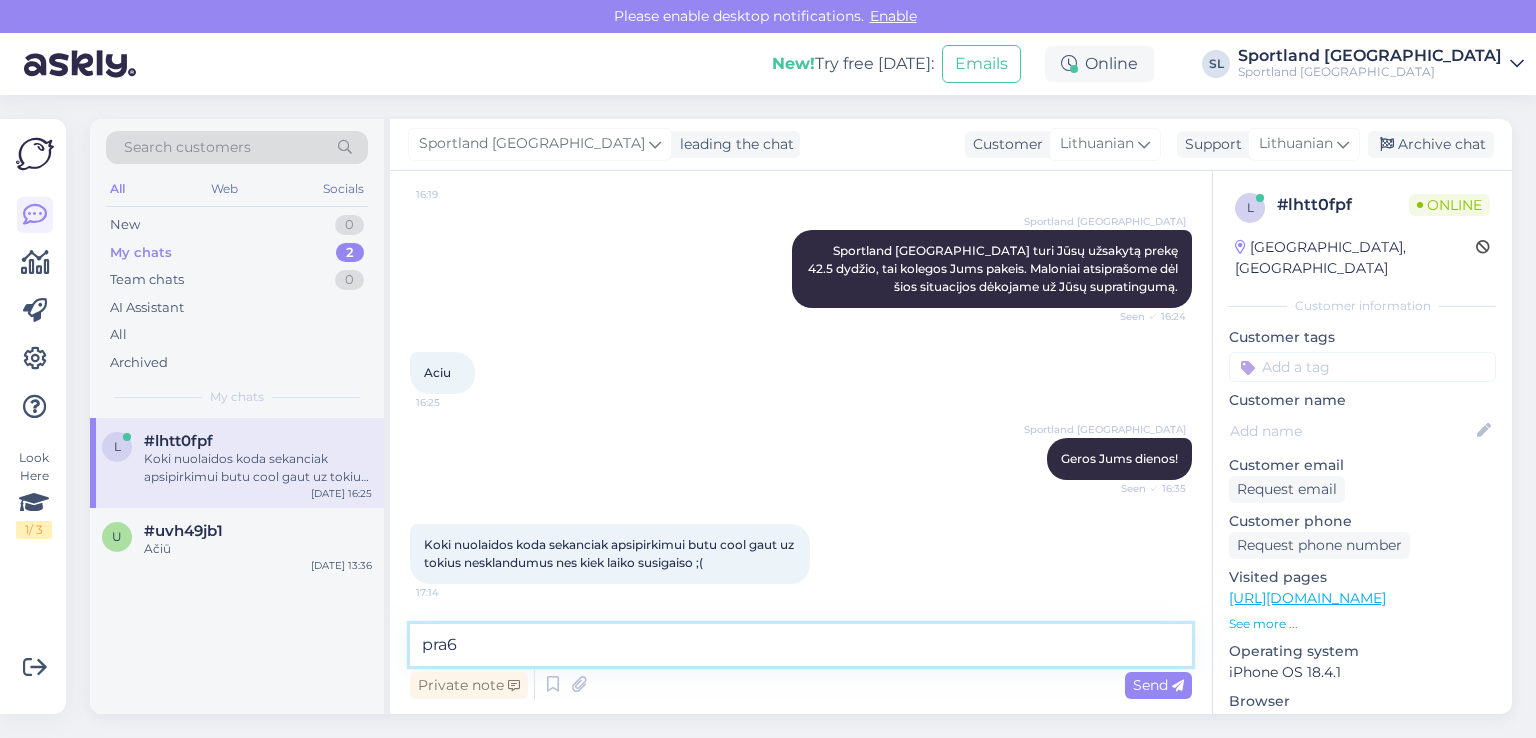 type on "pra" 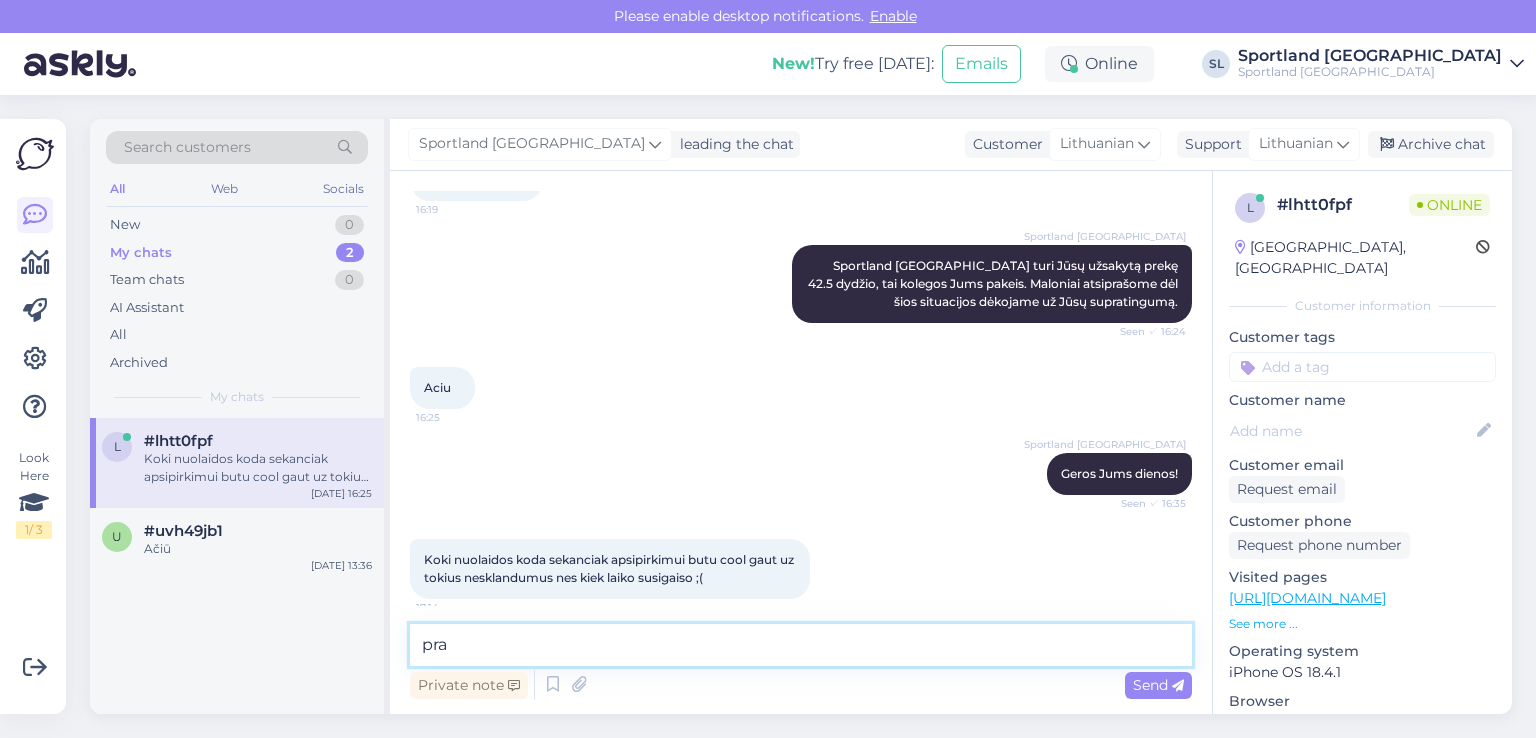 scroll, scrollTop: 2313, scrollLeft: 0, axis: vertical 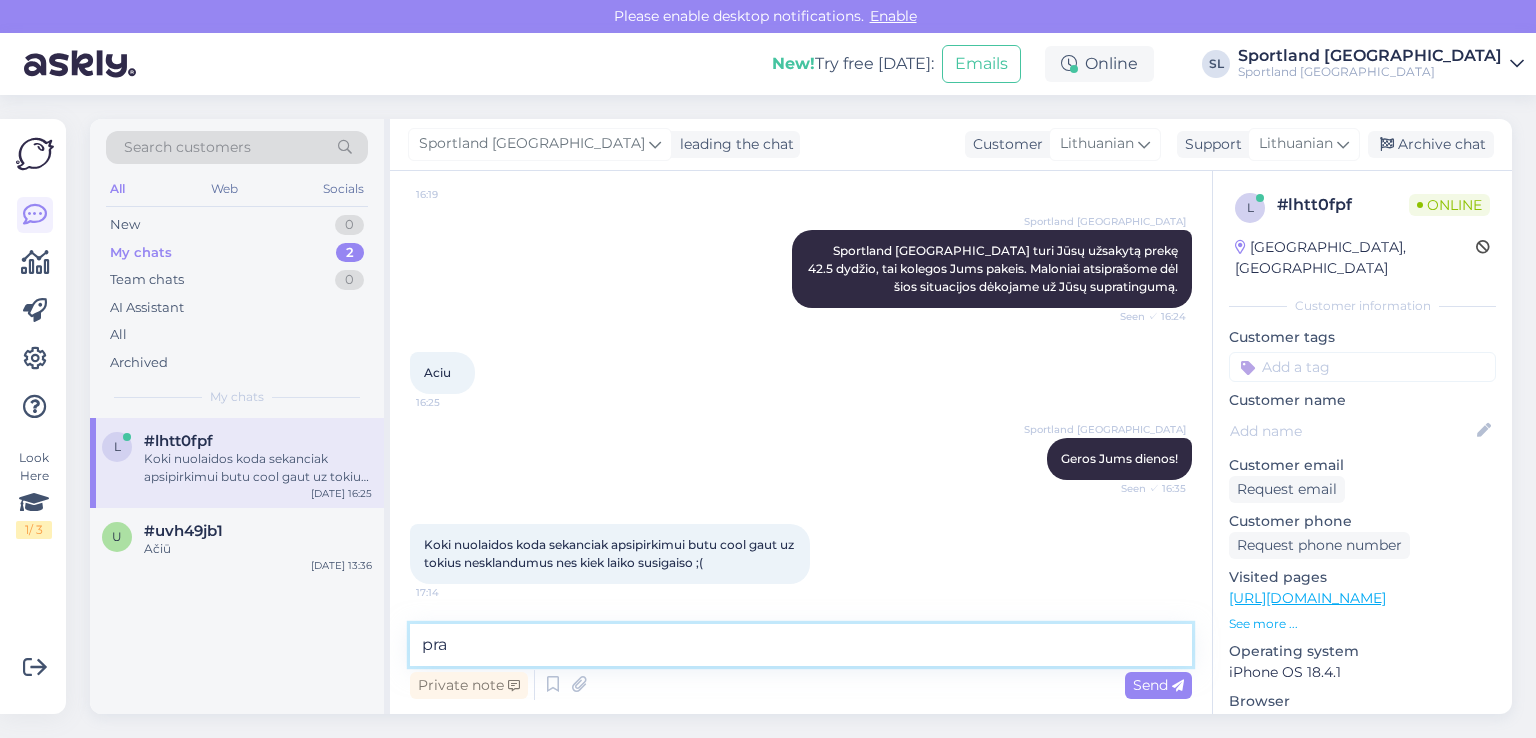 click on "pra" at bounding box center (801, 645) 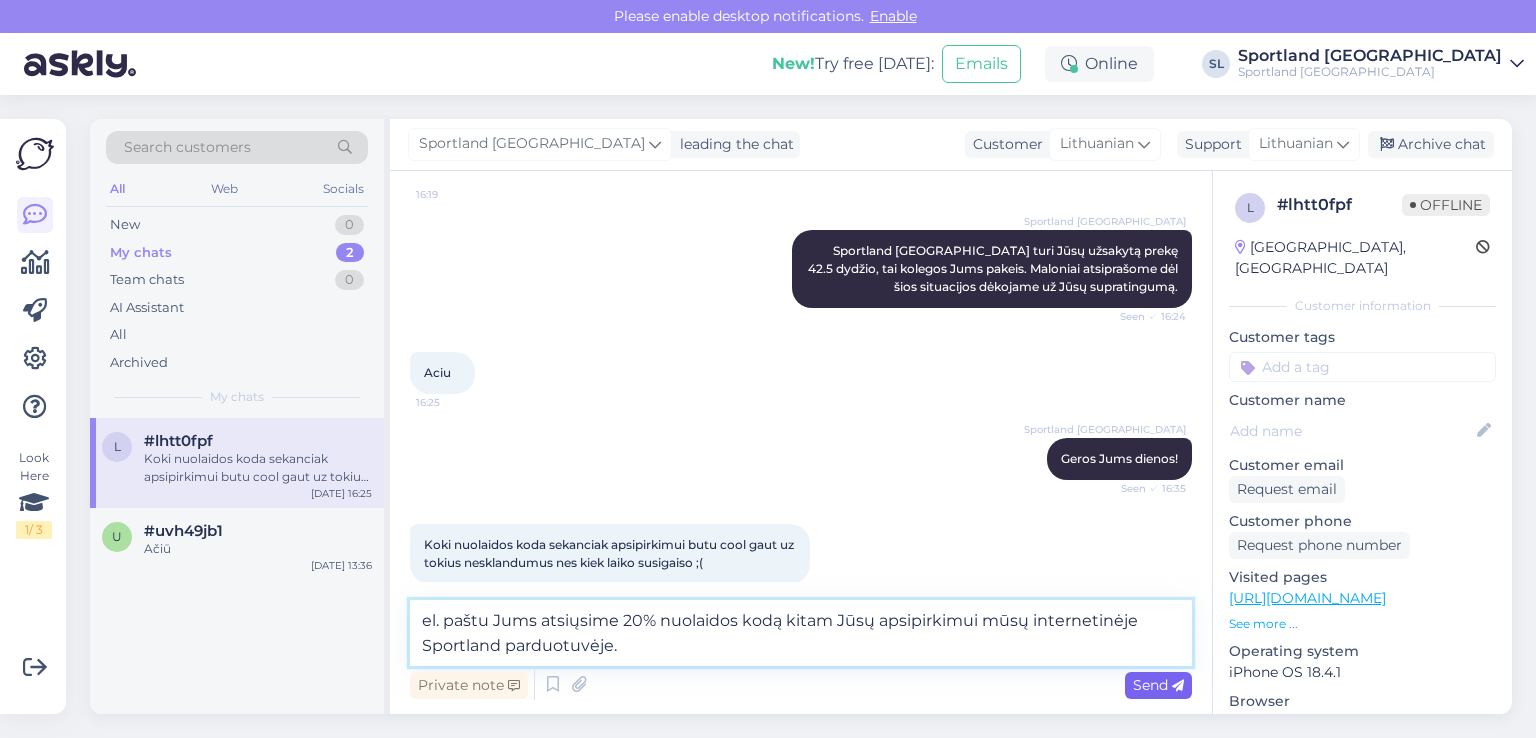 type on "el. paštu Jums atsiųsime 20% nuolaidos kodą kitam Jūsų apsipirkimui mūsų internetinėje Sportland parduotuvėje." 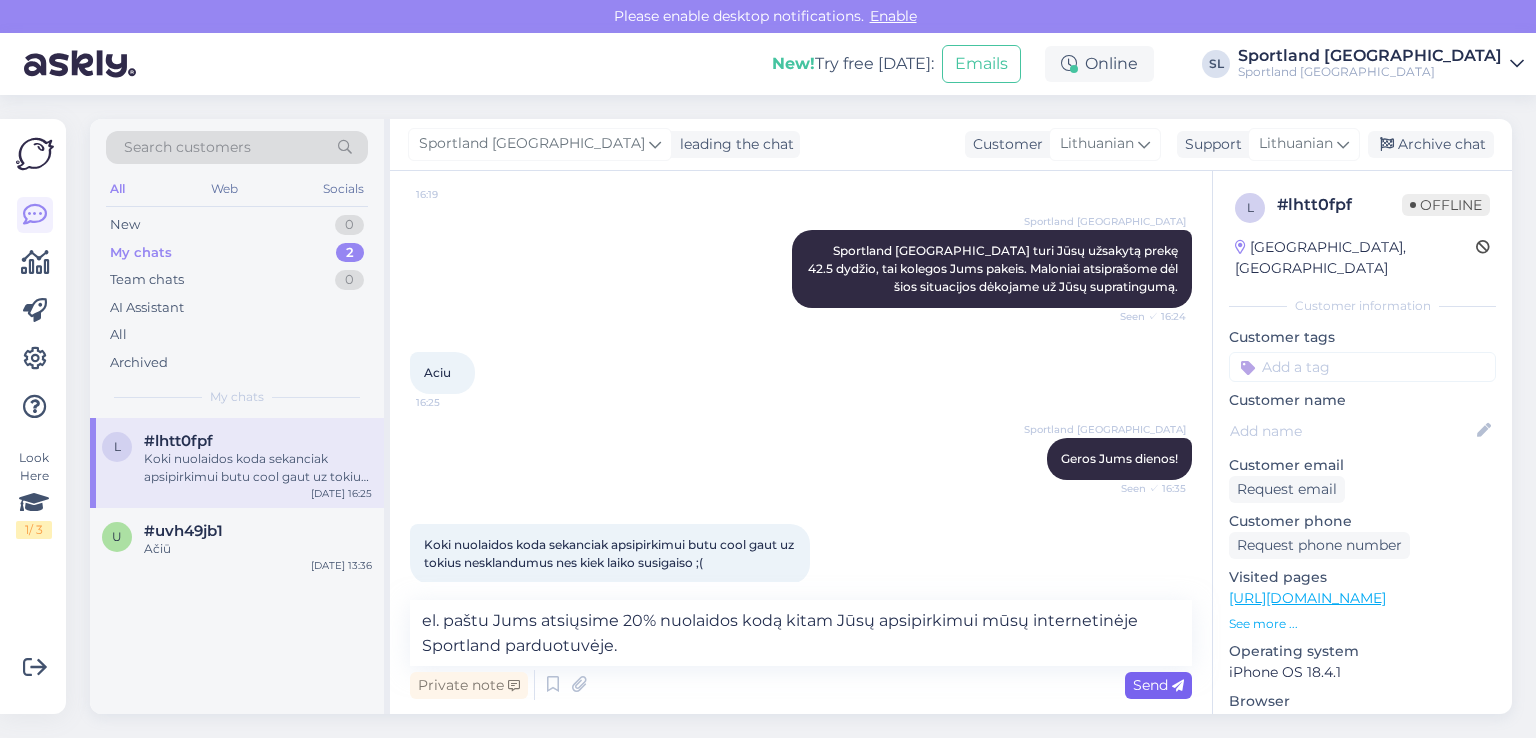click at bounding box center [1178, 686] 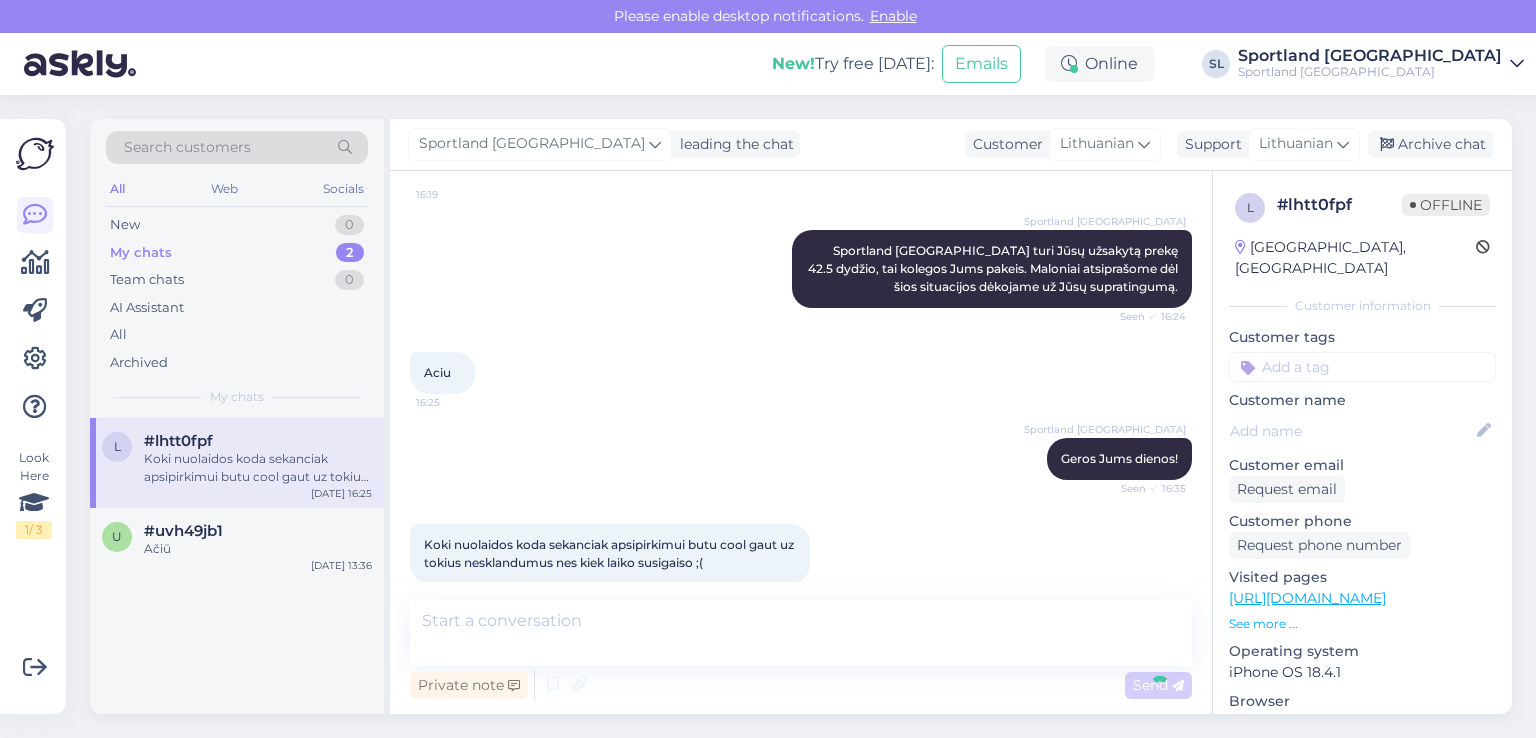 scroll, scrollTop: 2417, scrollLeft: 0, axis: vertical 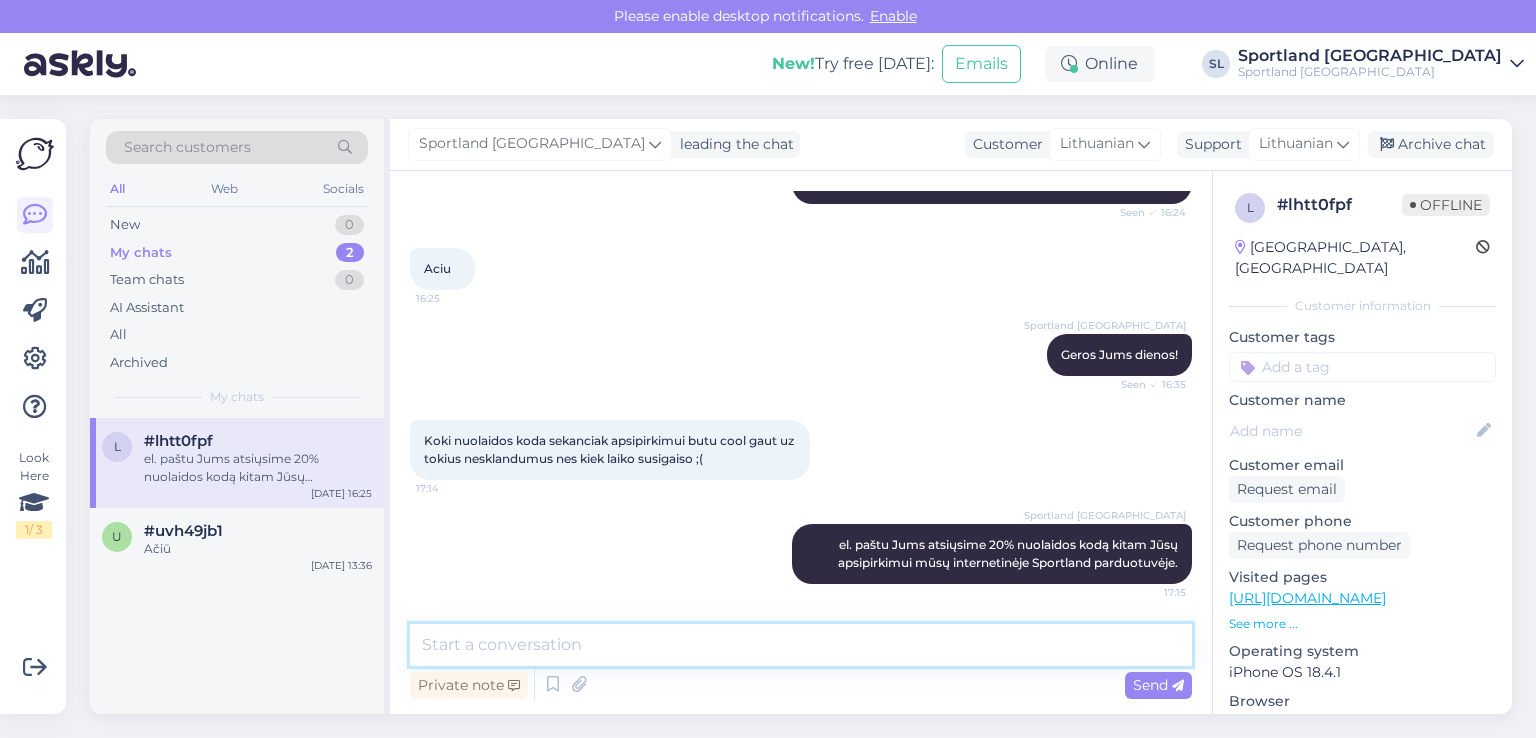 click at bounding box center [801, 645] 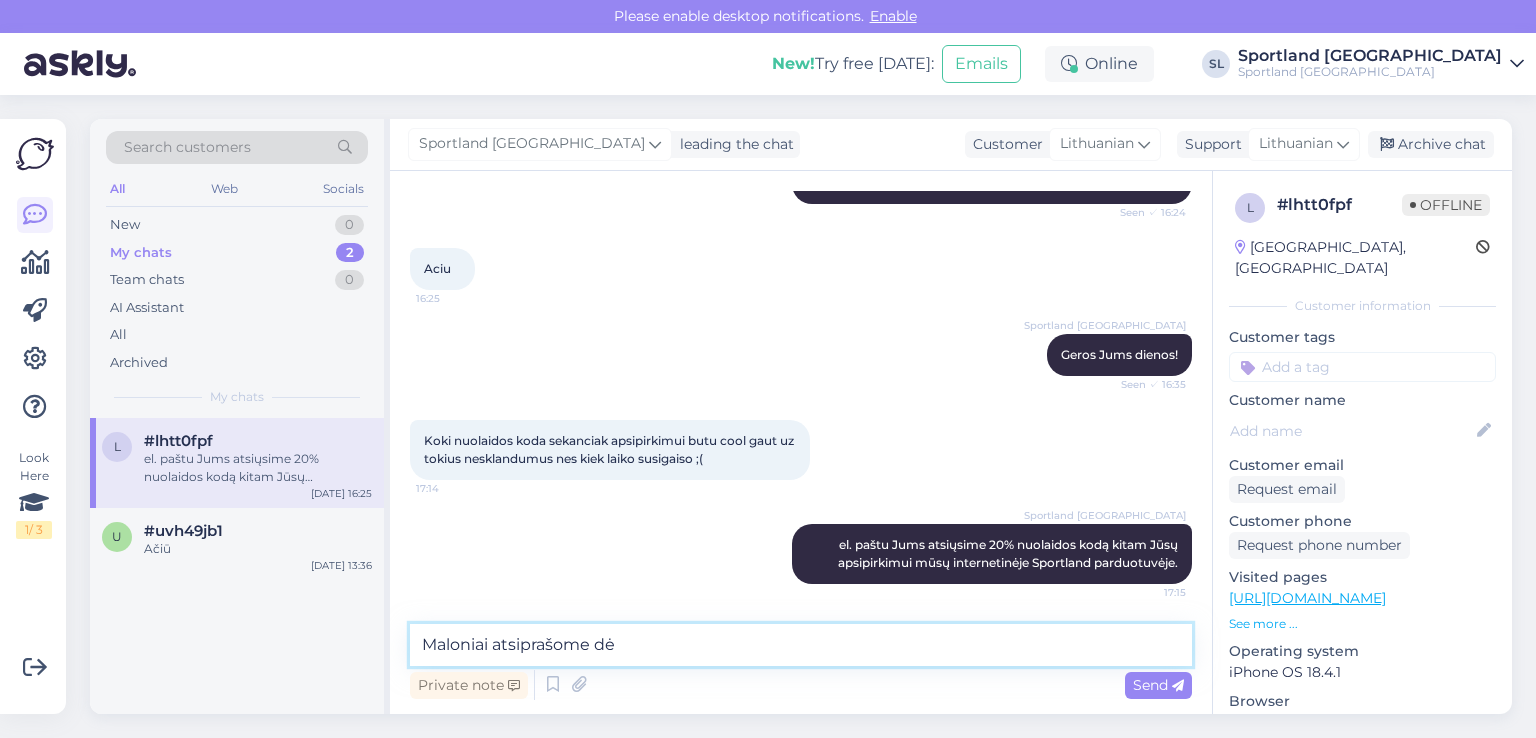 click on "Maloniai atsiprašome dė" at bounding box center (801, 645) 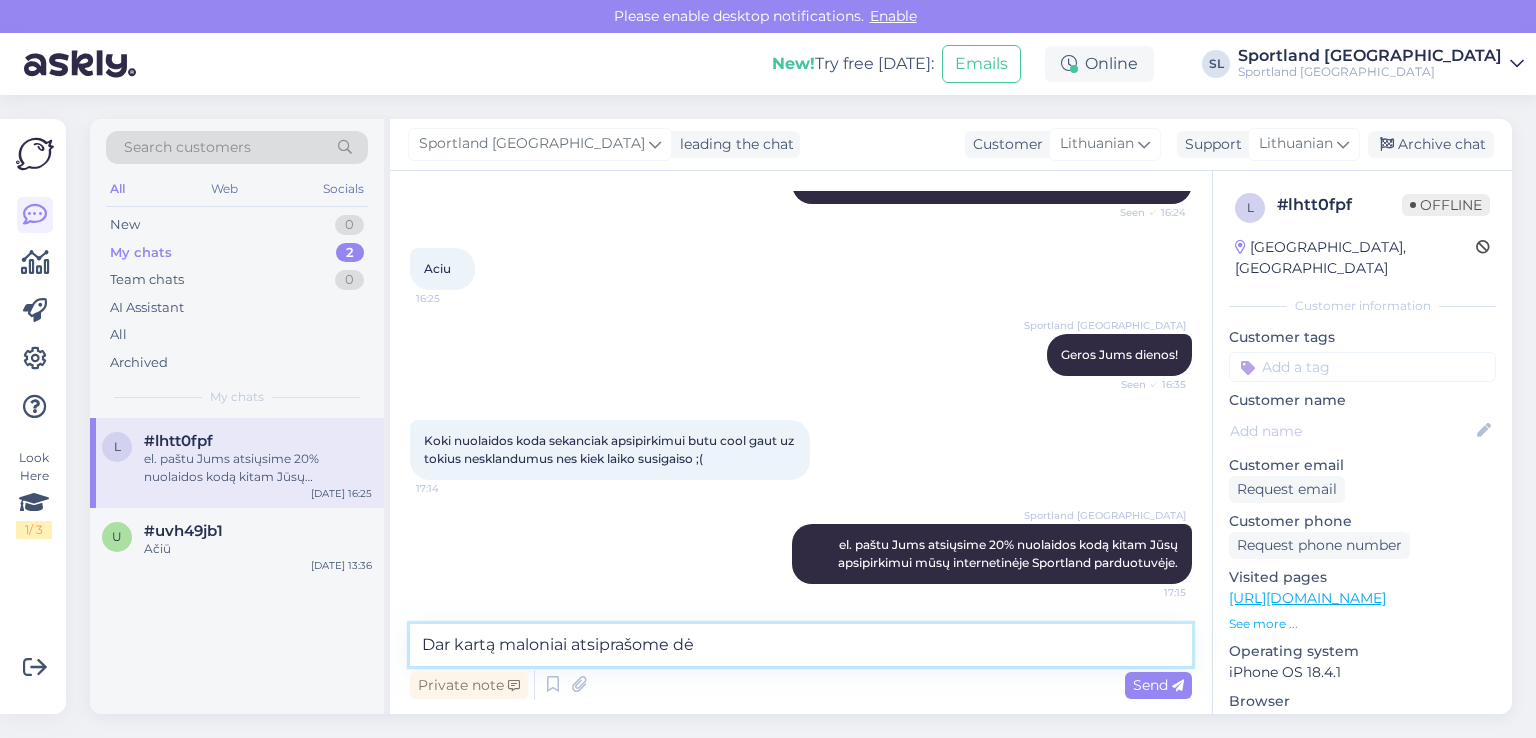 click on "Dar kartą maloniai atsiprašome dė" at bounding box center (801, 645) 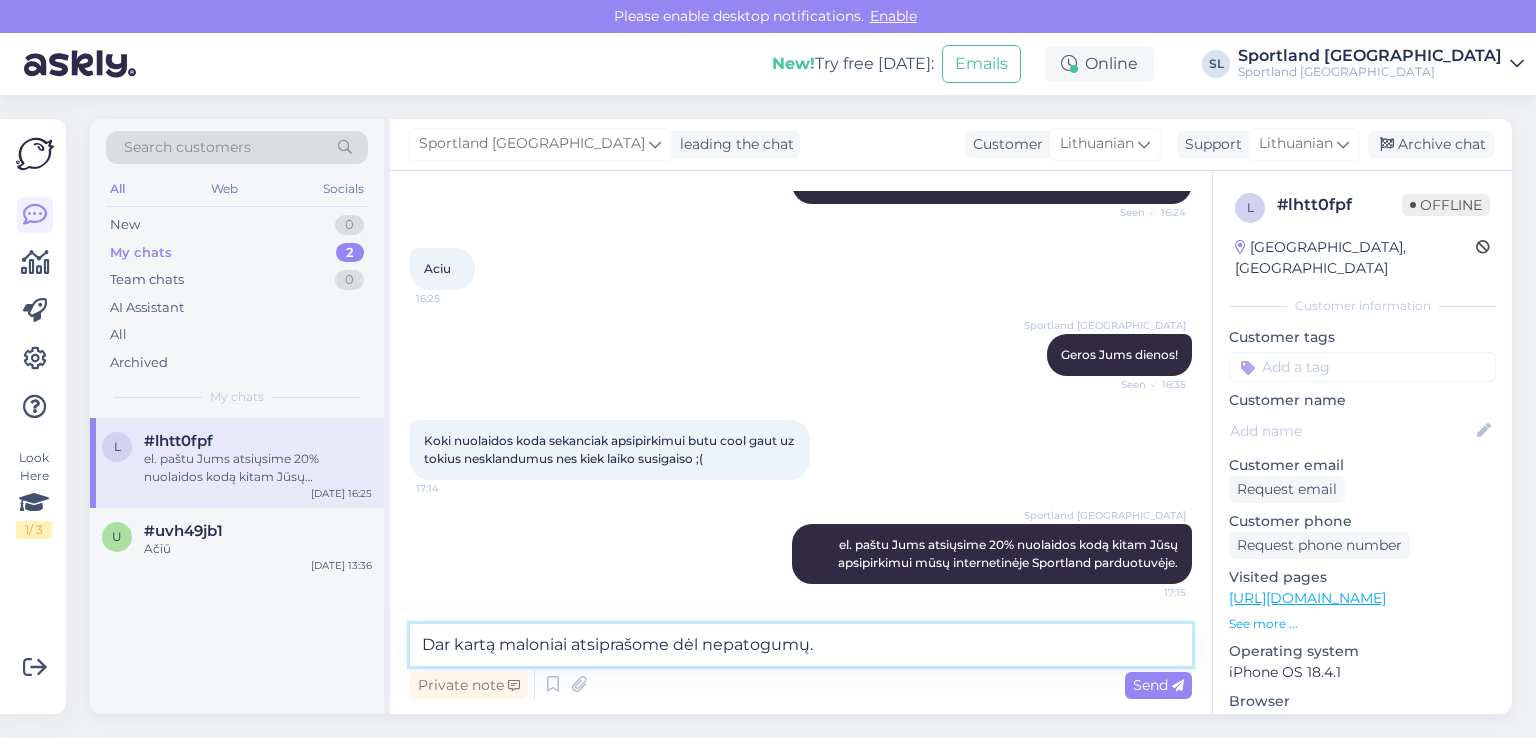 type on "Dar kartą maloniai atsiprašome dėl nepatogumų." 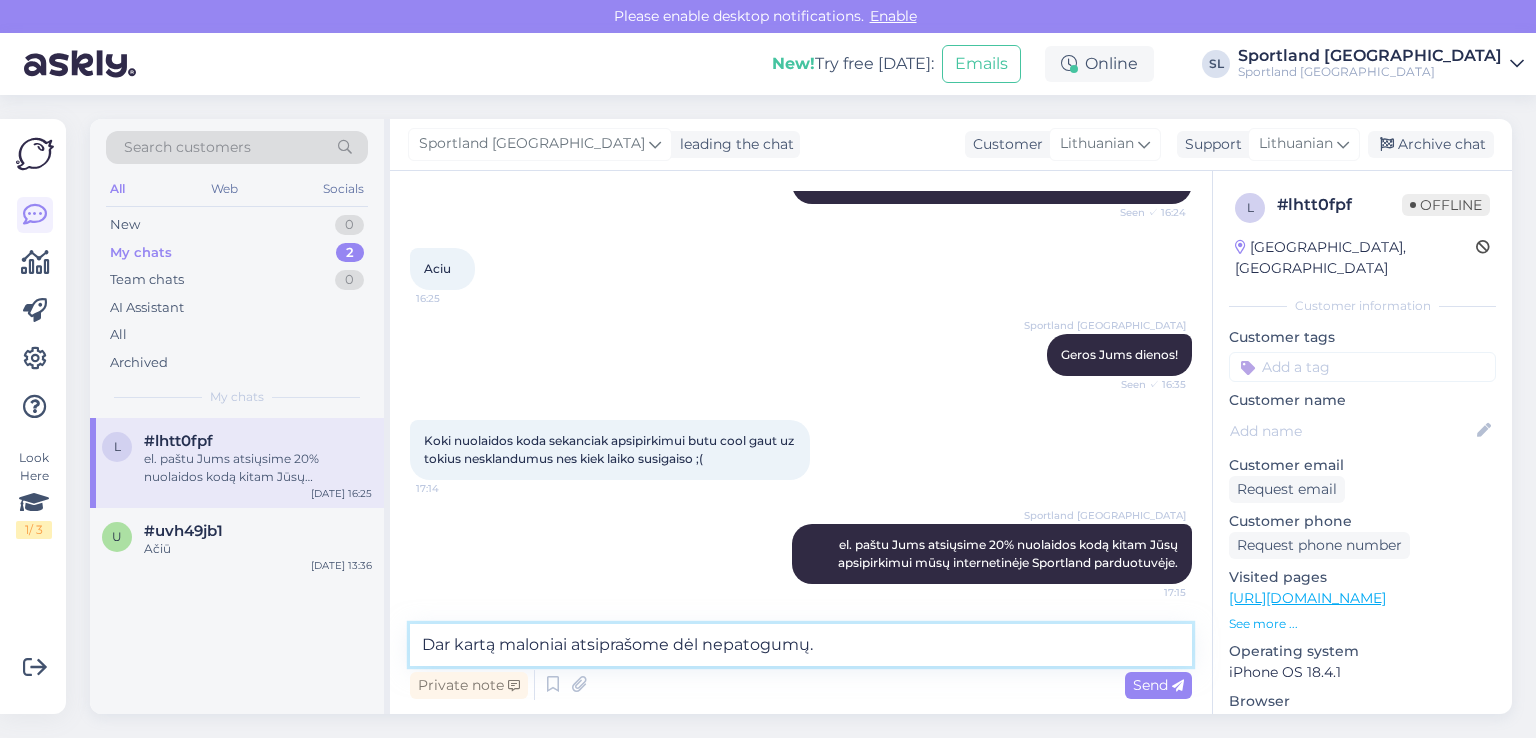 type 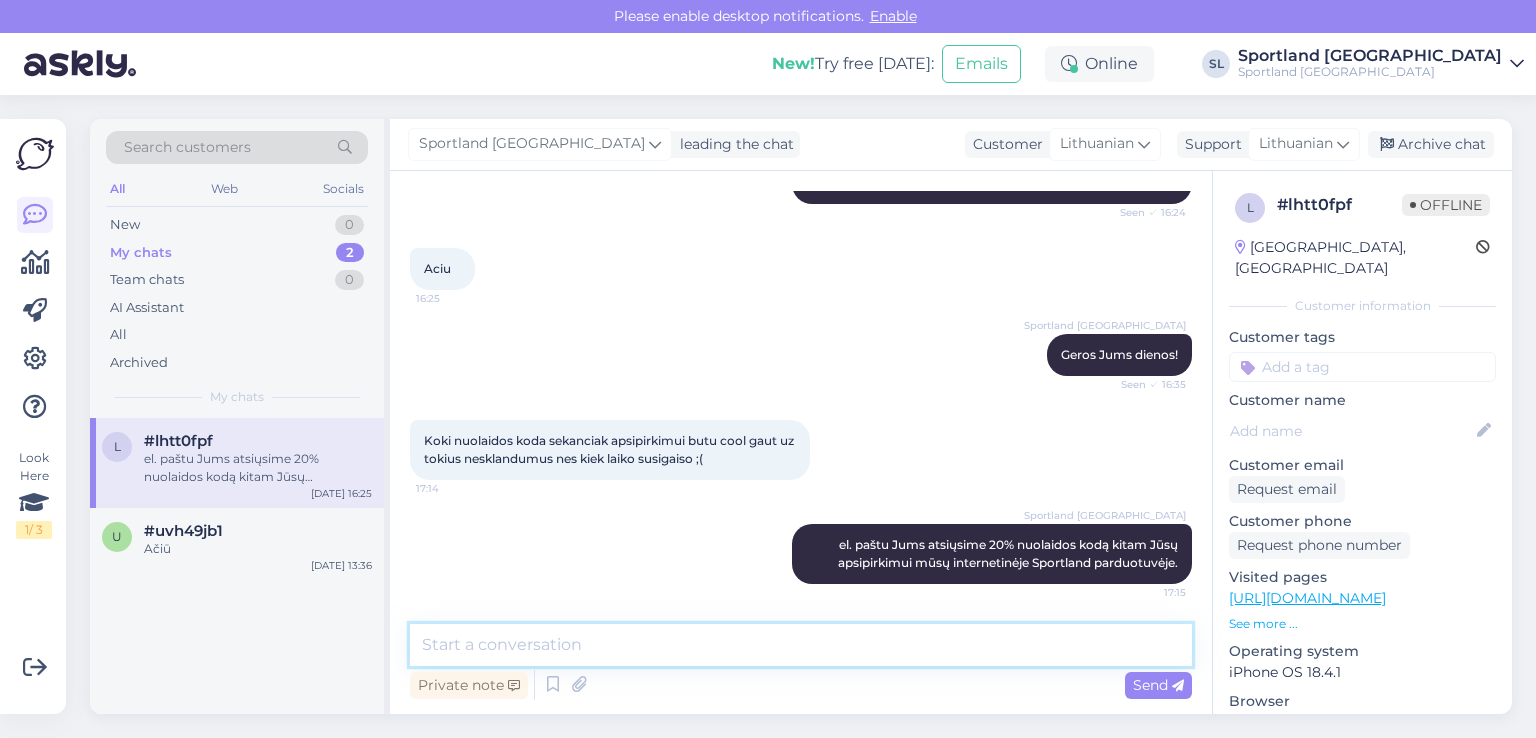 scroll, scrollTop: 2504, scrollLeft: 0, axis: vertical 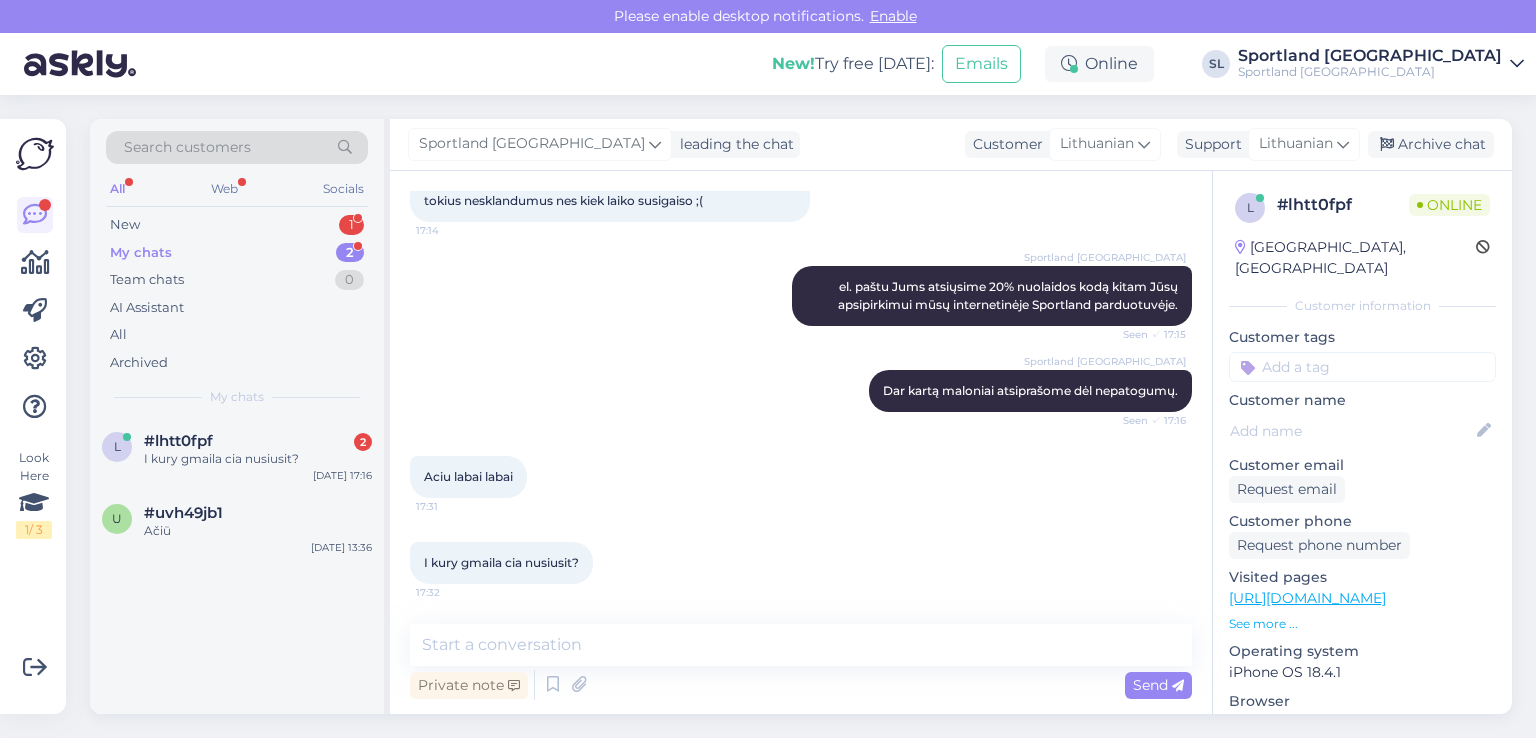 click on "I kury gmaila cia nusiusit? 17:32" at bounding box center (801, 563) 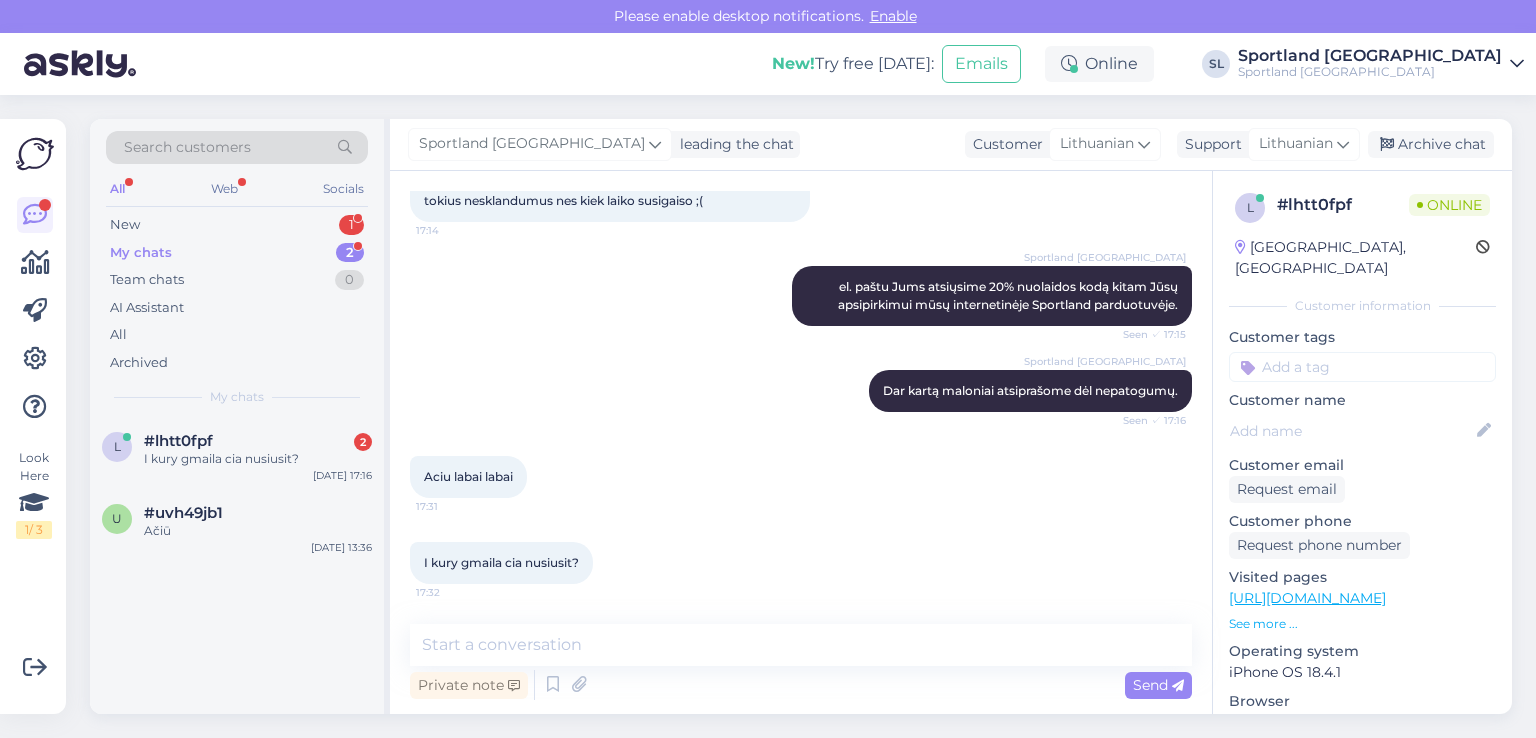 click on "My chats 2" at bounding box center [237, 253] 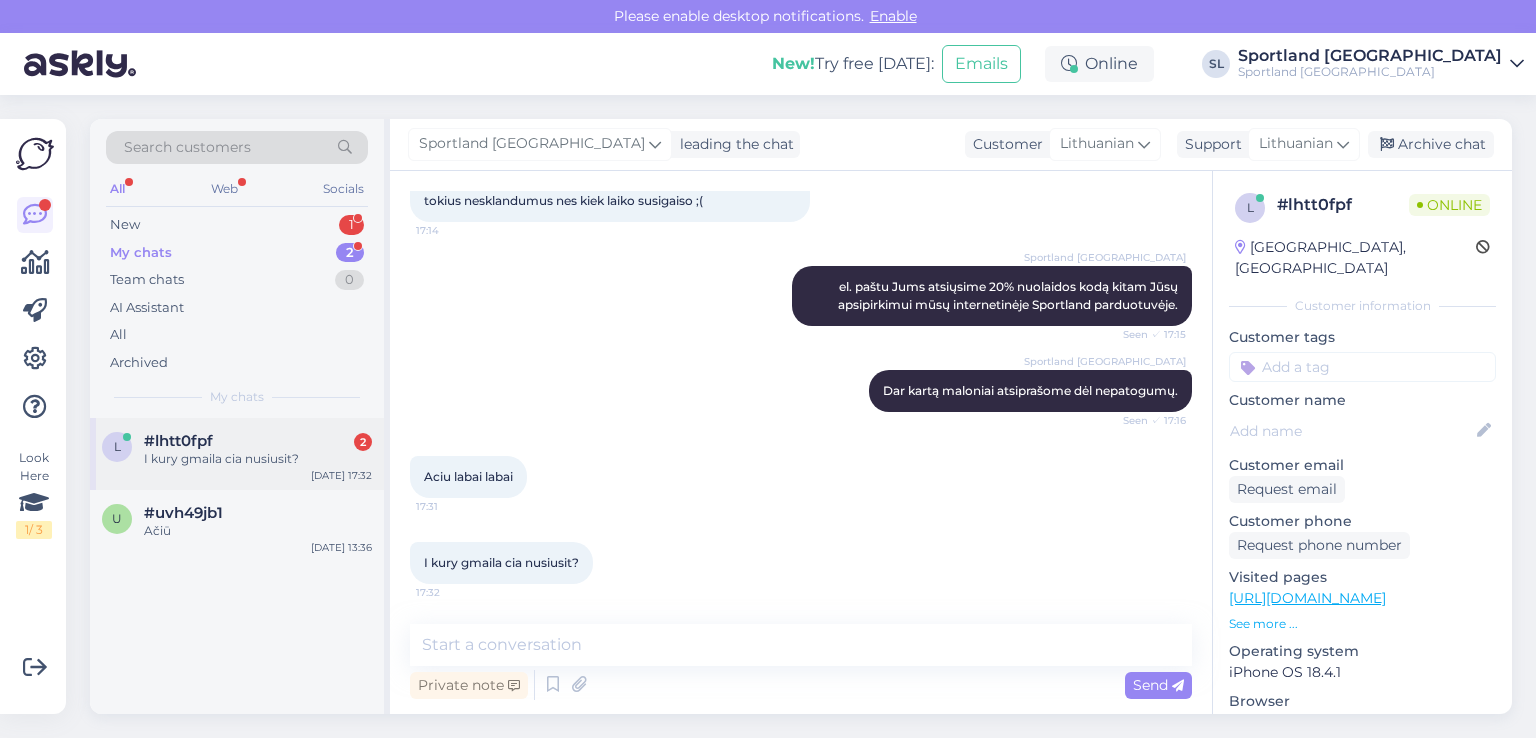 click on "I kury gmaila cia nusiusit?" at bounding box center [258, 459] 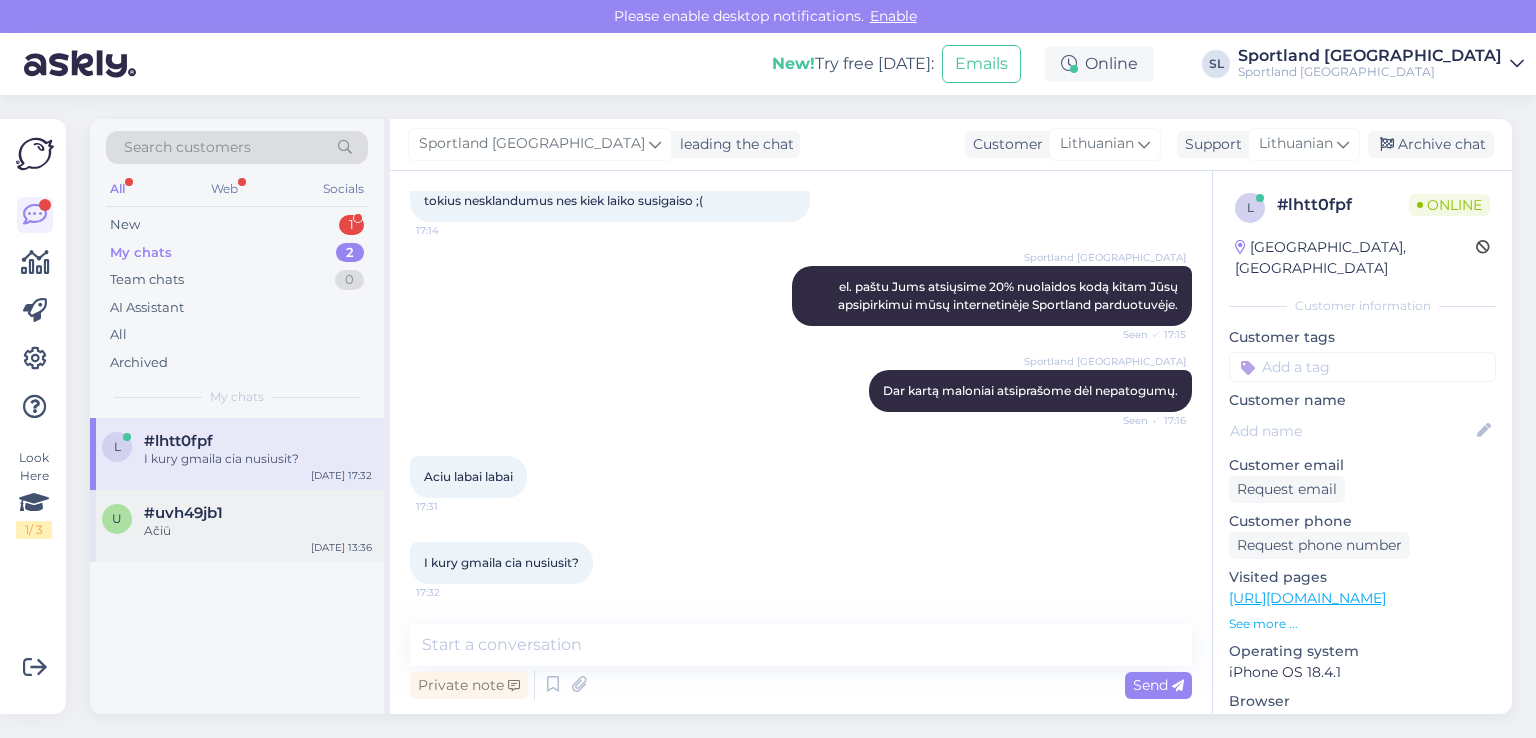 scroll, scrollTop: 2676, scrollLeft: 0, axis: vertical 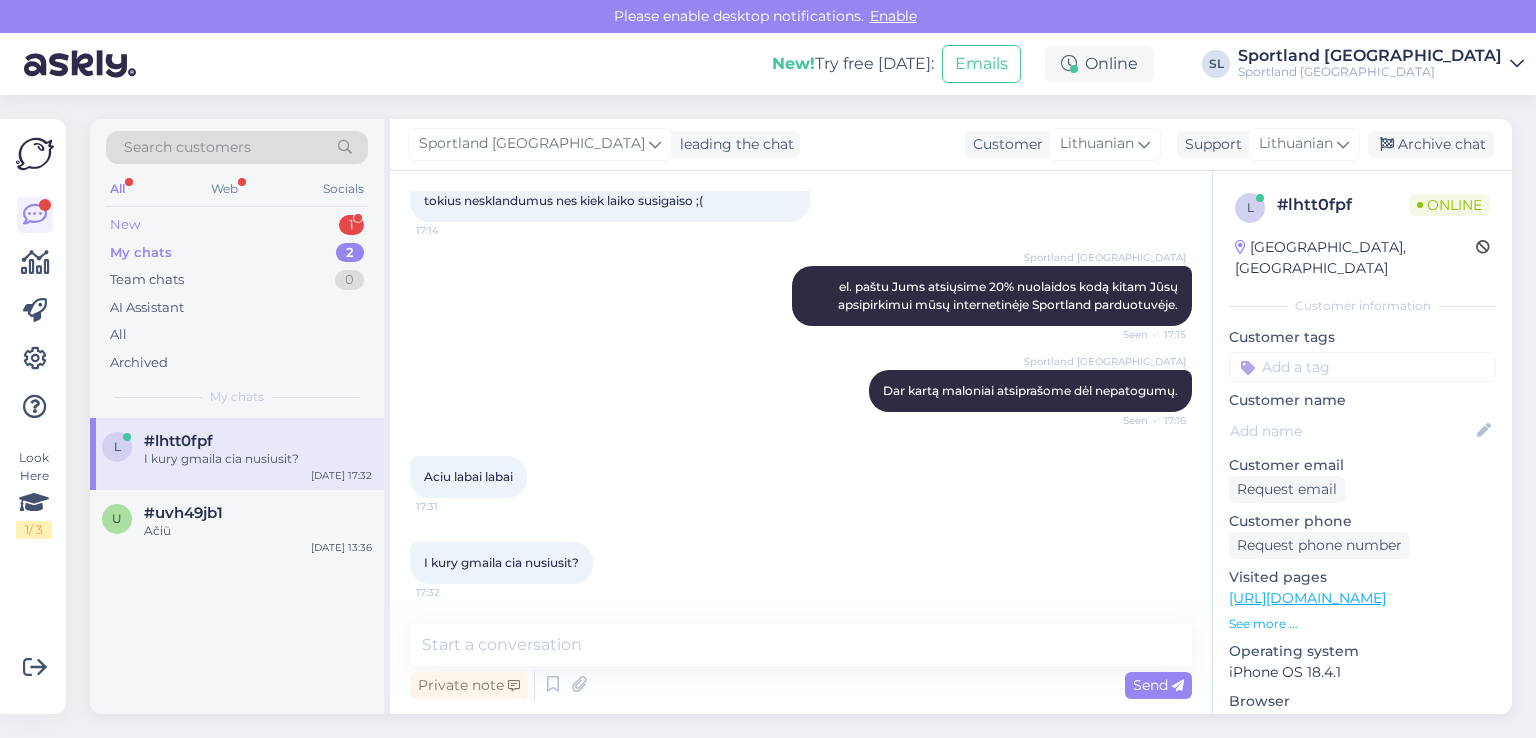 click on "New 1" at bounding box center (237, 225) 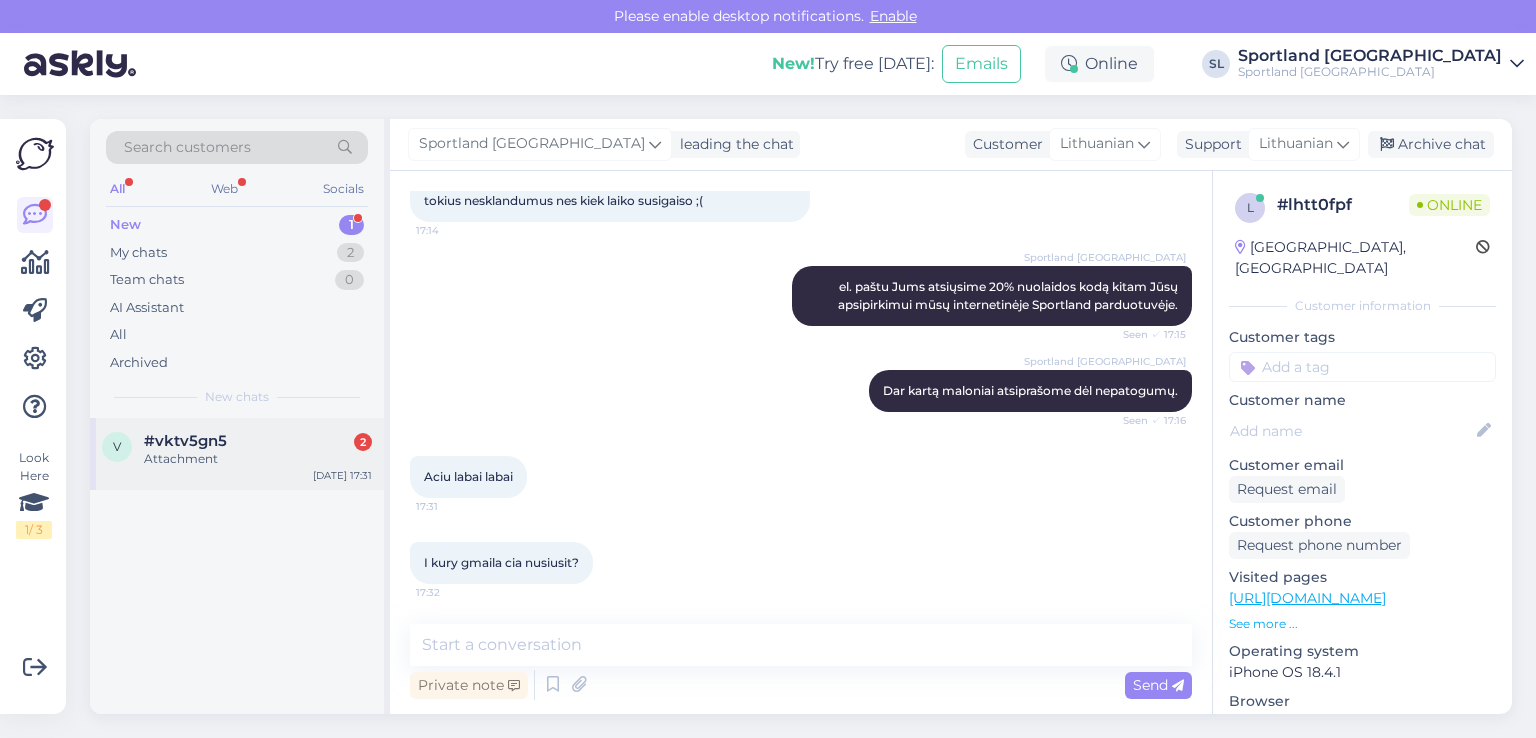 click on "v #vktv5gn5 2 Attachment [DATE] 17:31" at bounding box center [237, 454] 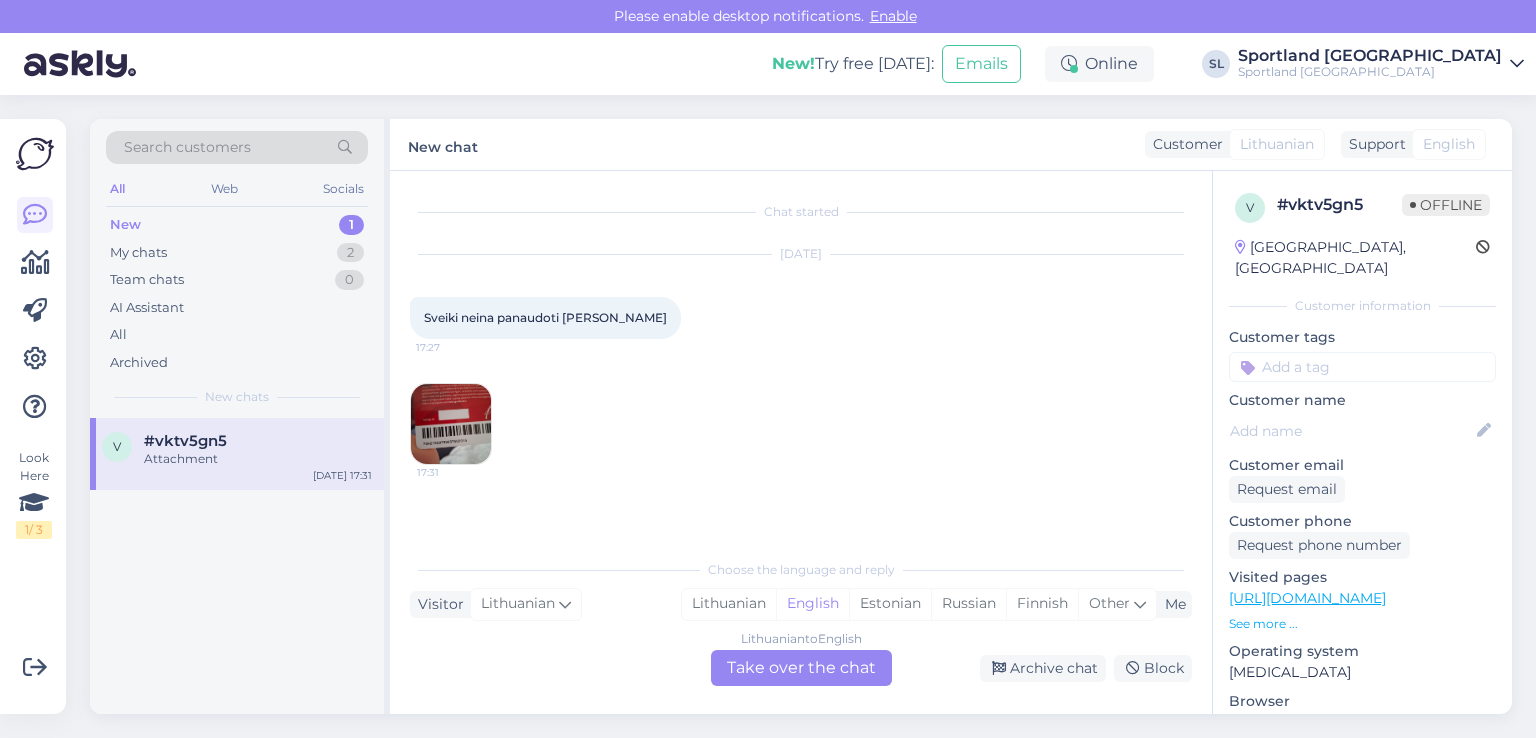 scroll, scrollTop: 0, scrollLeft: 0, axis: both 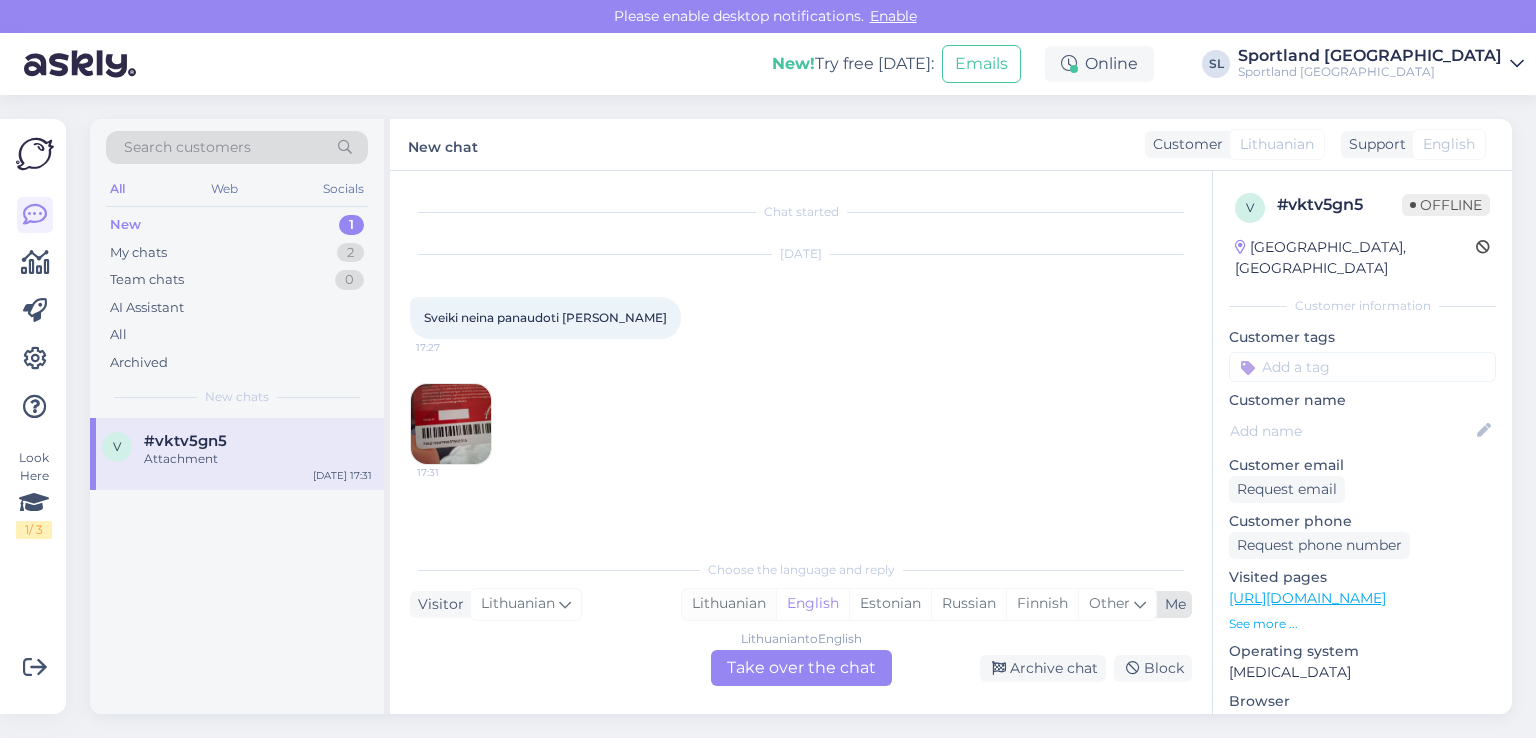 click on "Lithuanian" at bounding box center [729, 604] 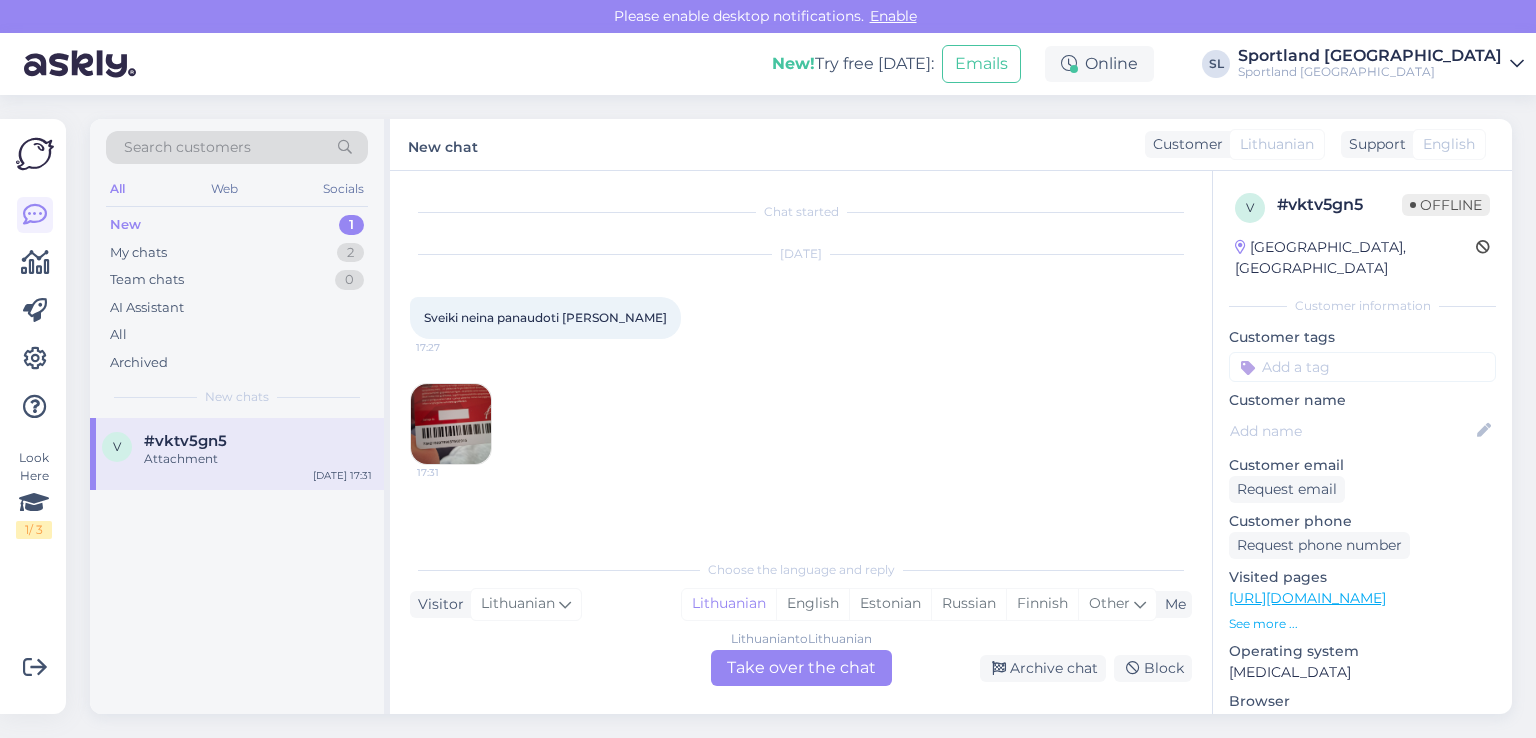 click on "Lithuanian  to  Lithuanian Take over the chat" at bounding box center [801, 668] 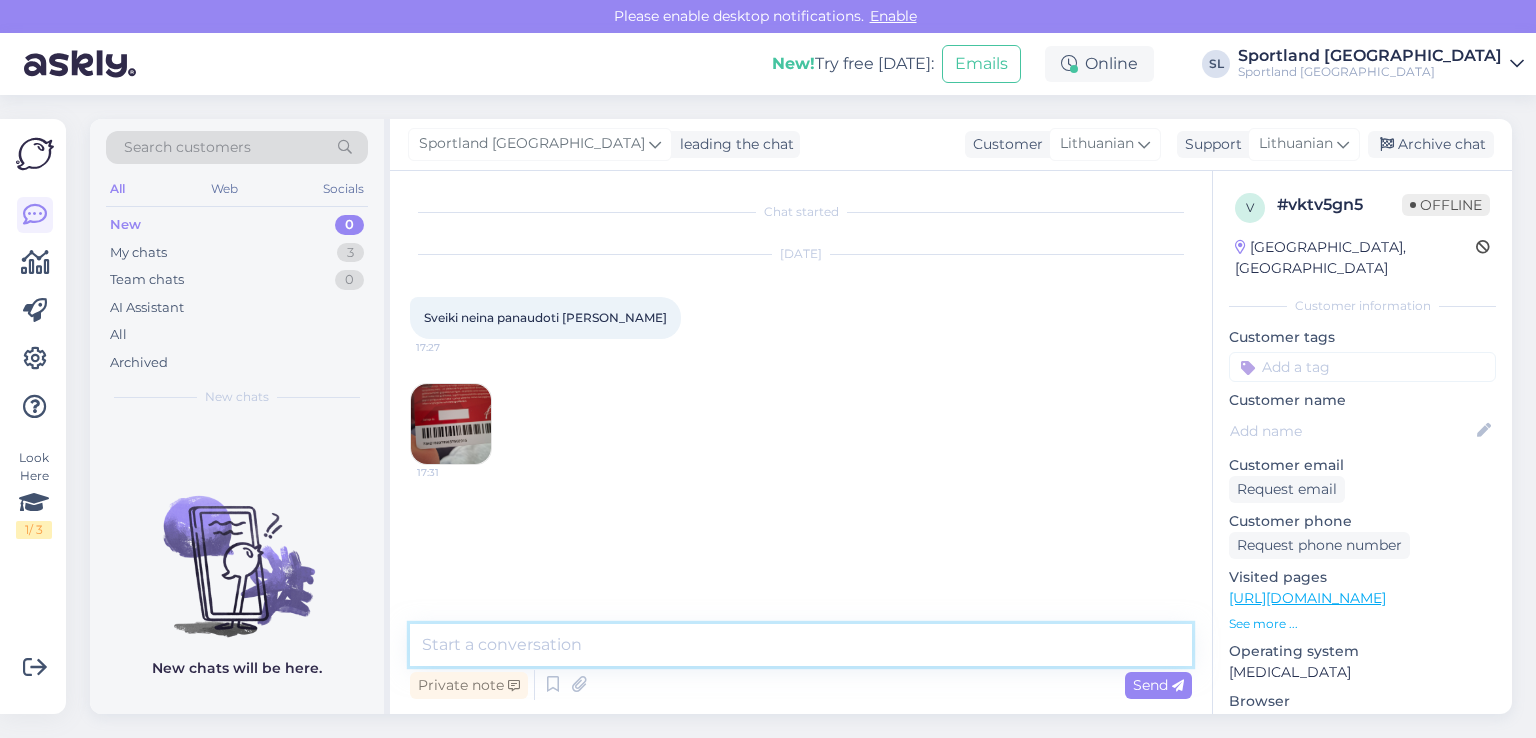 click at bounding box center (801, 645) 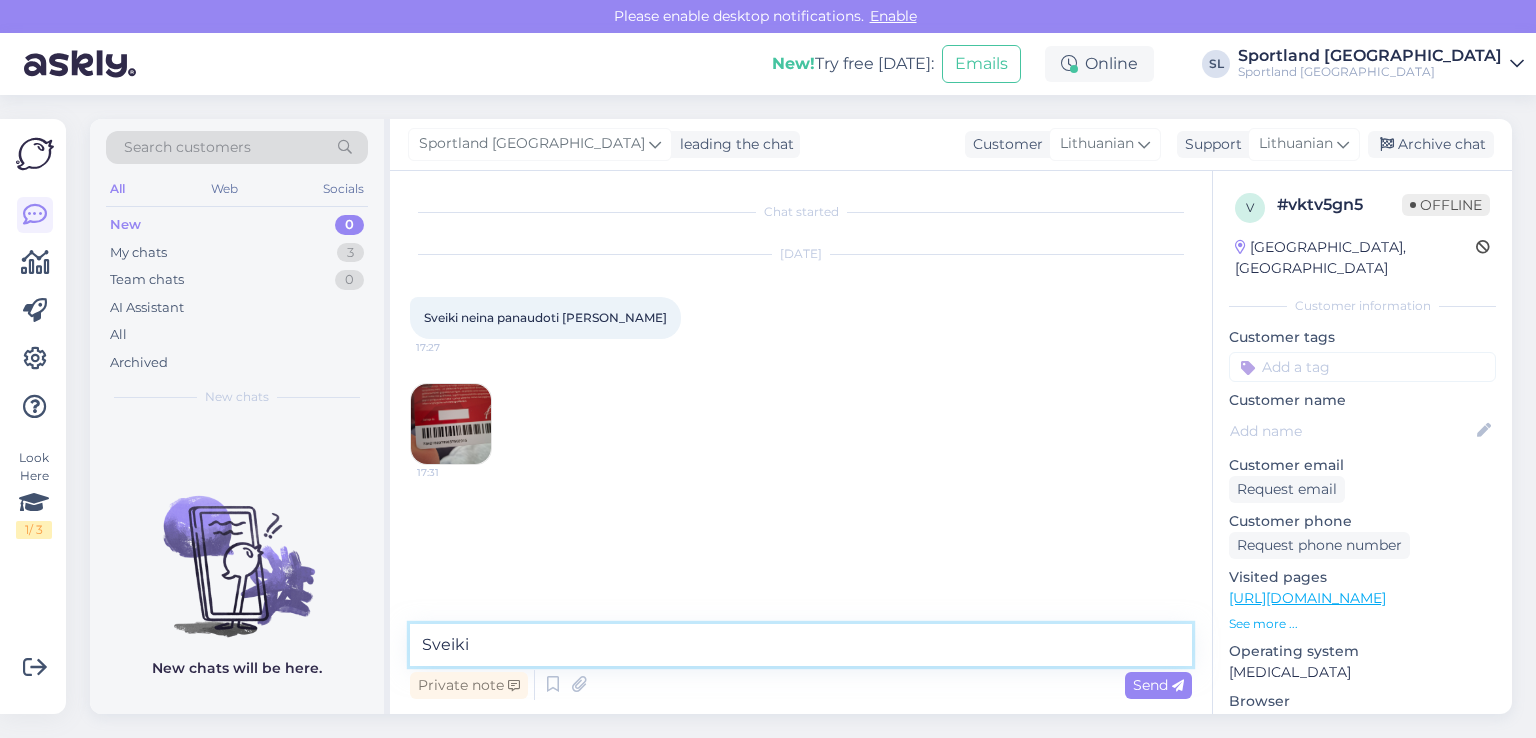 type on "Sveiki" 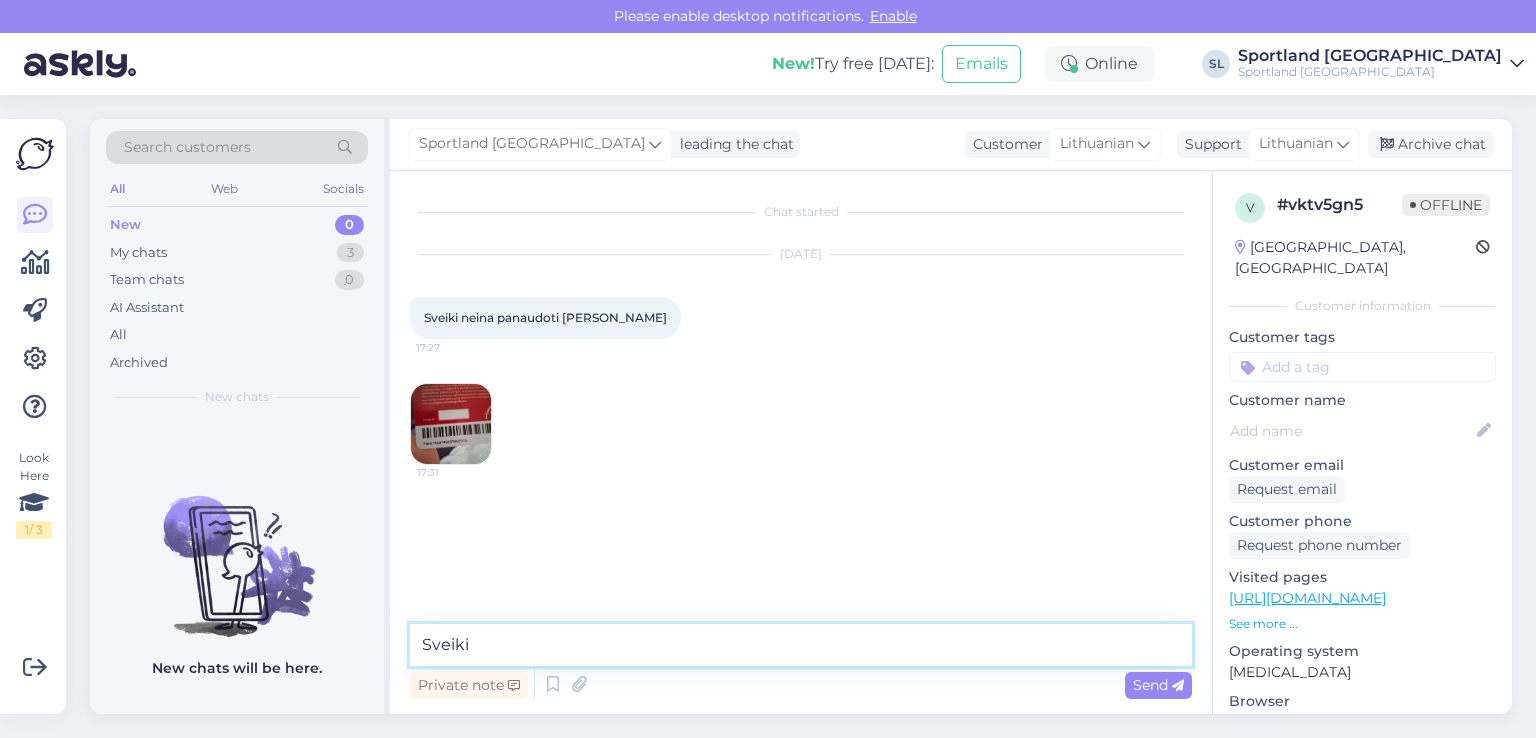 type 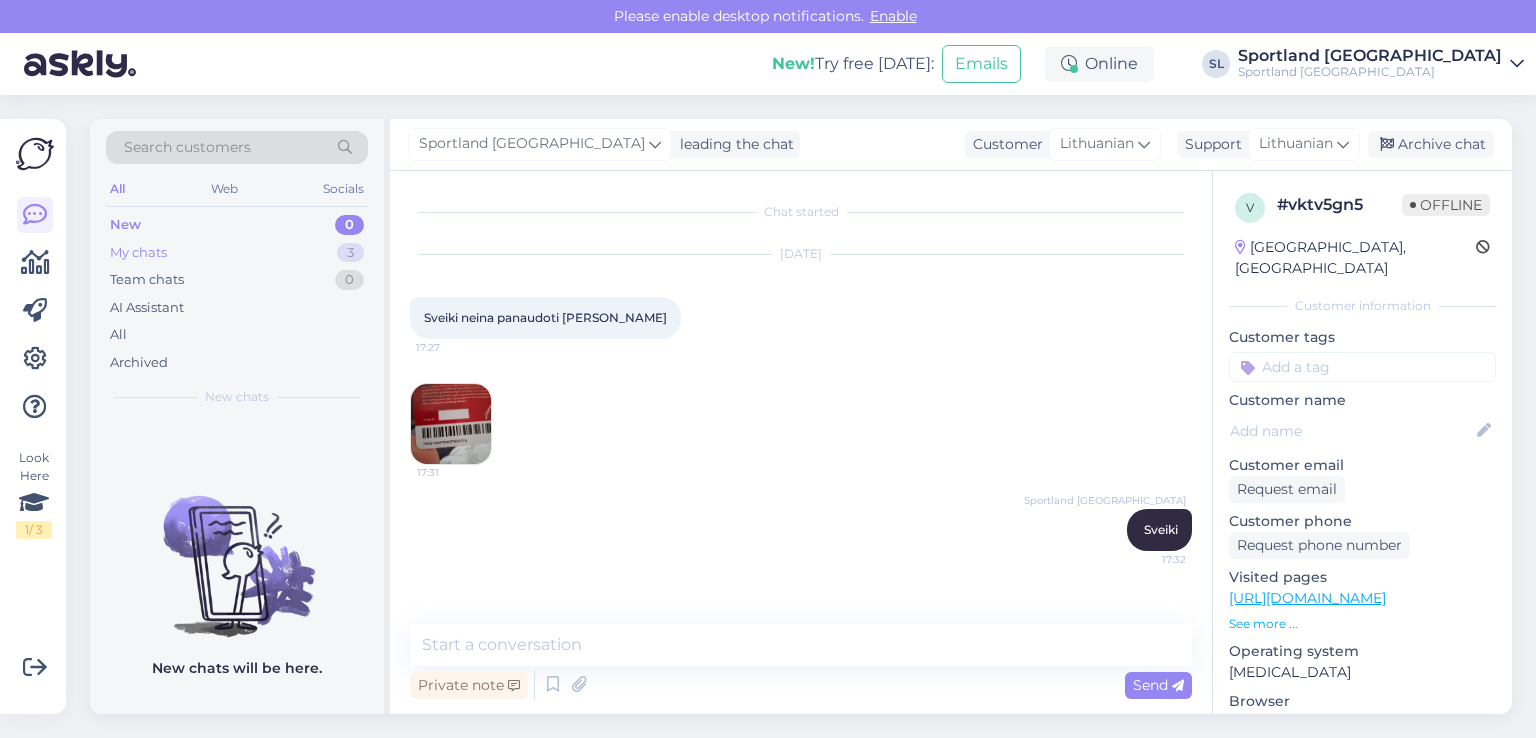 click on "My chats 3" at bounding box center [237, 253] 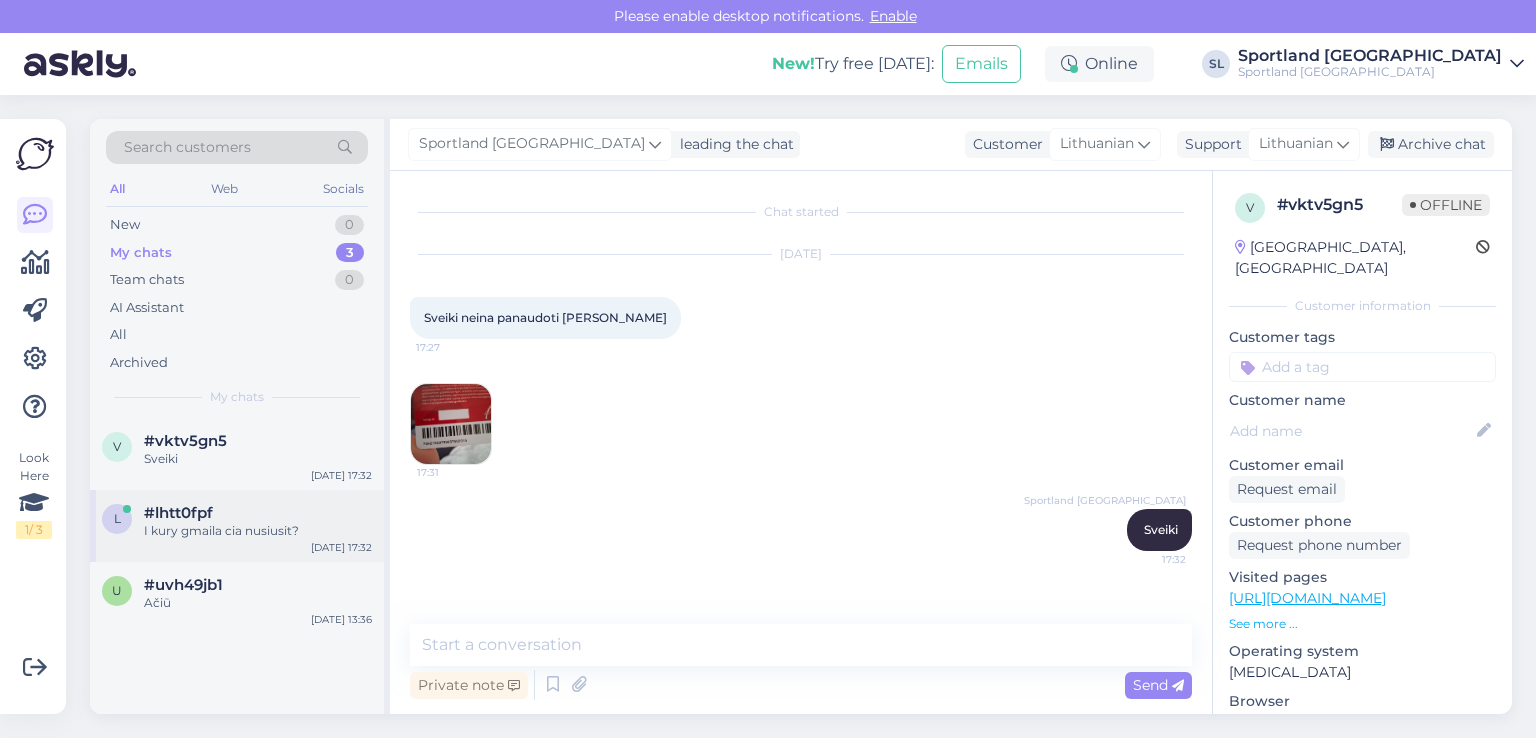 click on "l #lhtt0fpf I kury gmaila cia nusiusit? [DATE] 17:32" at bounding box center [237, 526] 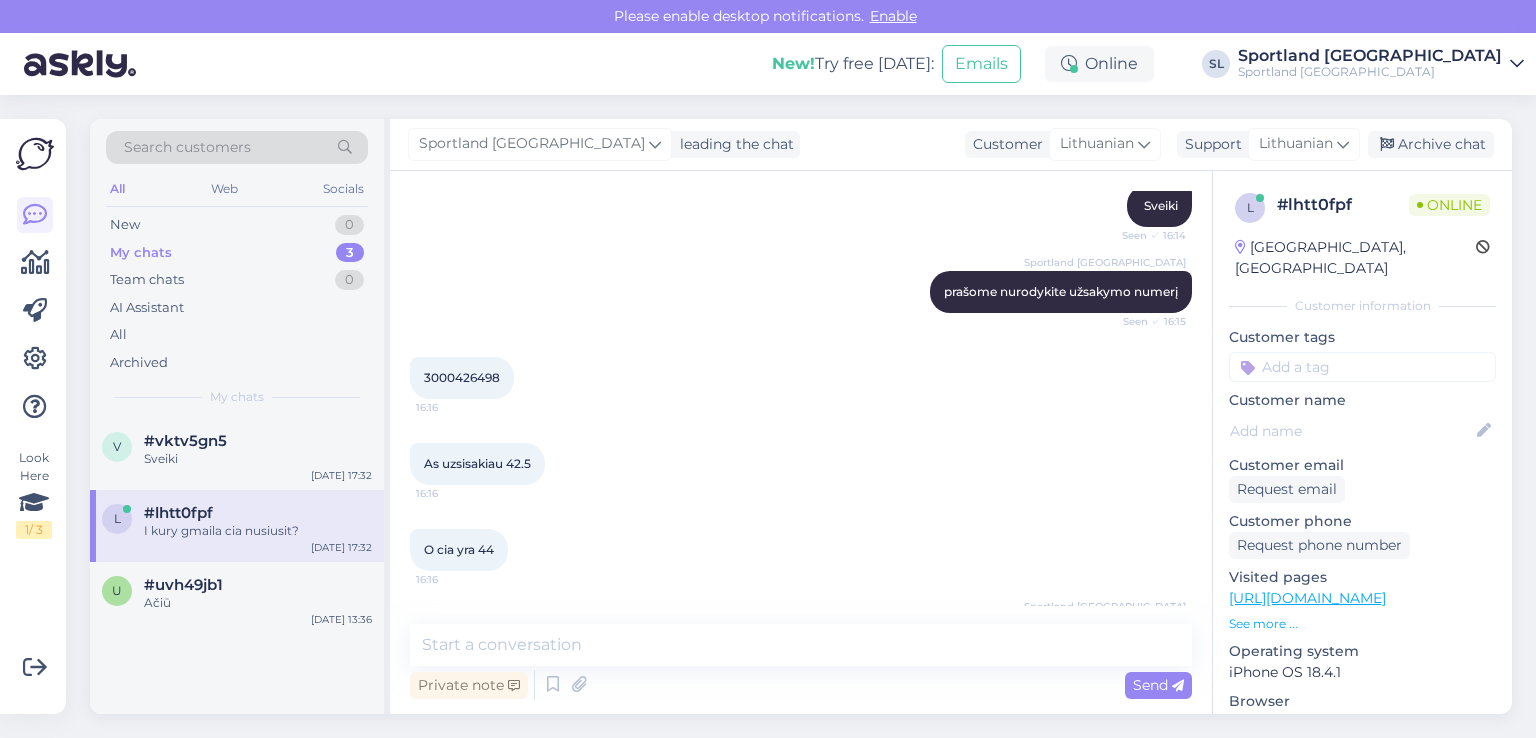 scroll, scrollTop: 1476, scrollLeft: 0, axis: vertical 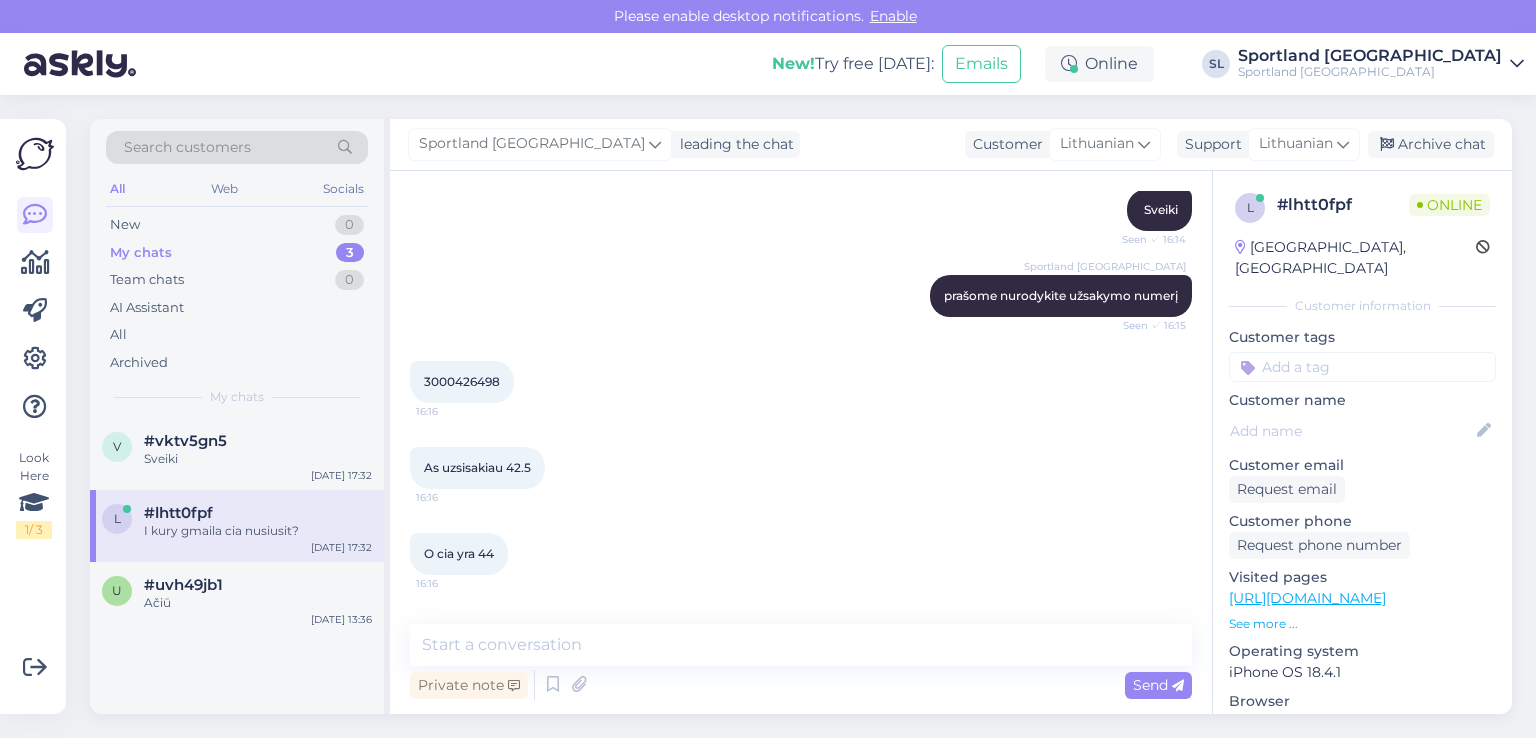 click on "3000426498" at bounding box center [462, 381] 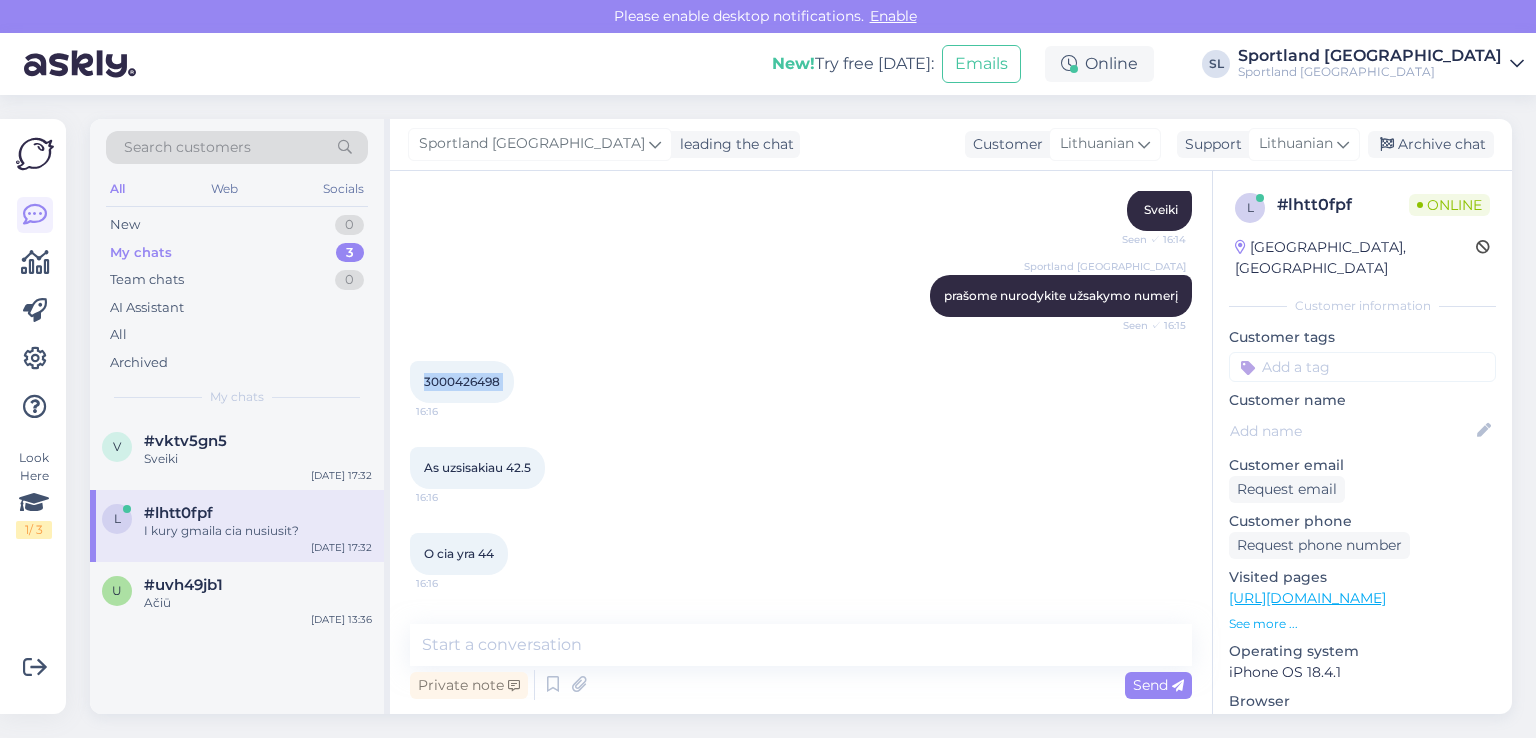 click on "3000426498" at bounding box center (462, 381) 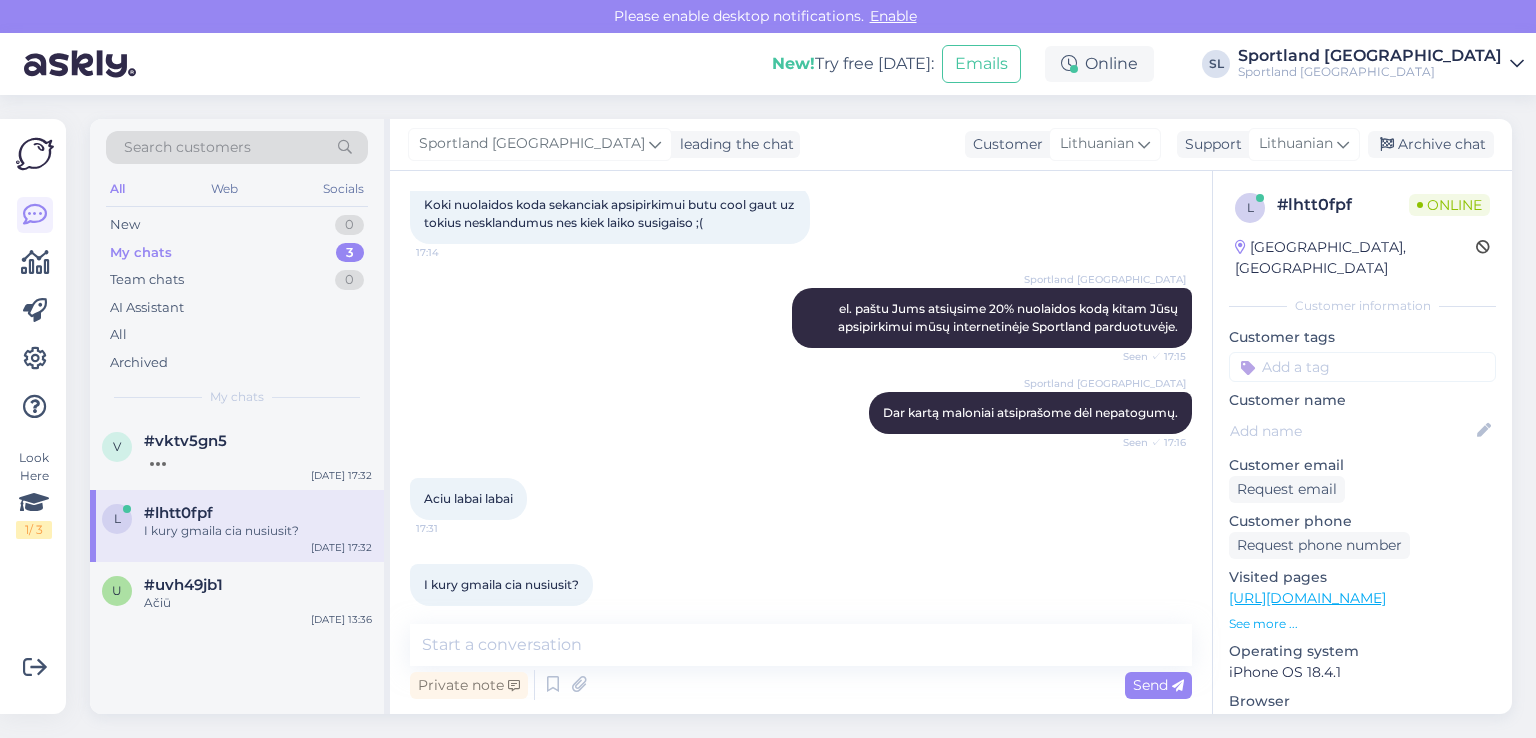 scroll, scrollTop: 2675, scrollLeft: 0, axis: vertical 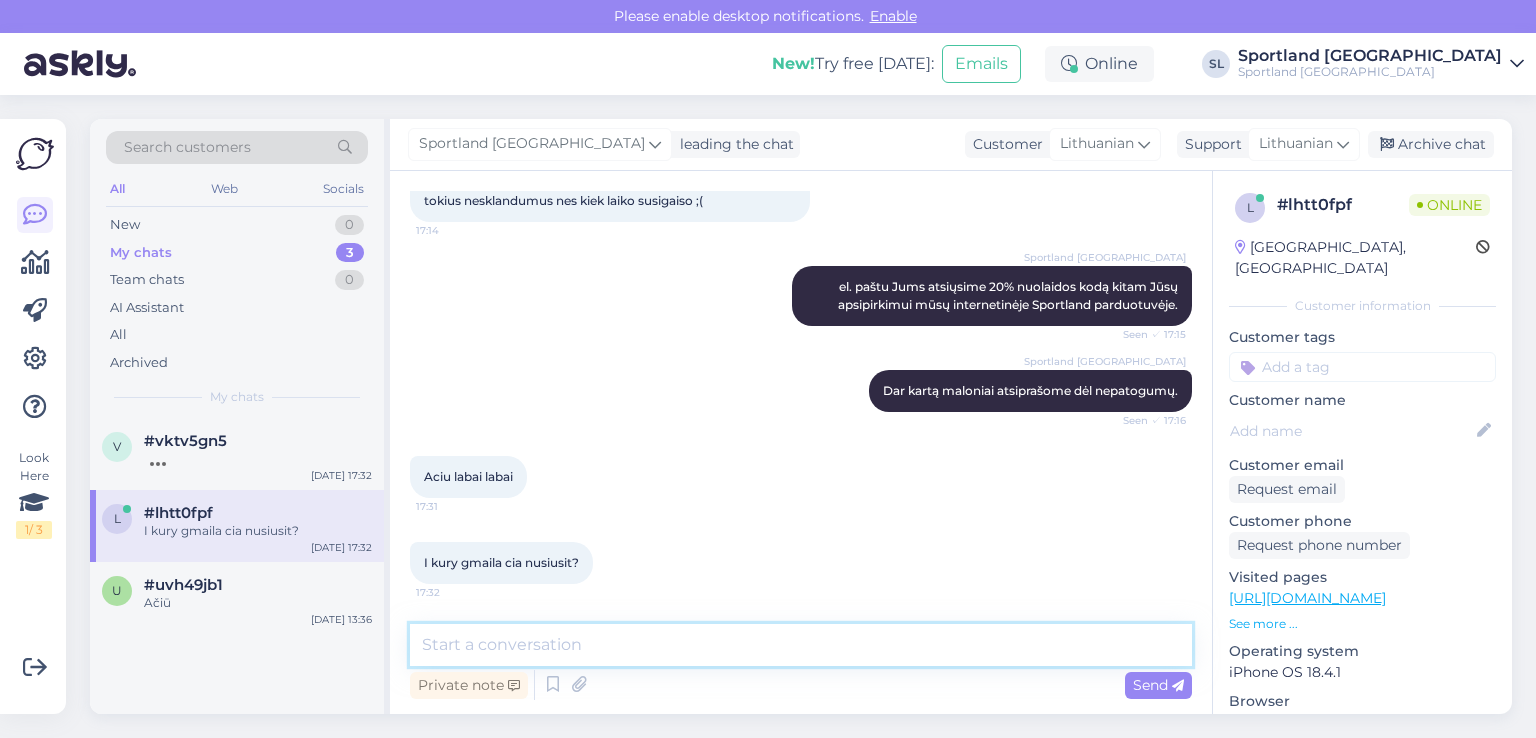click at bounding box center [801, 645] 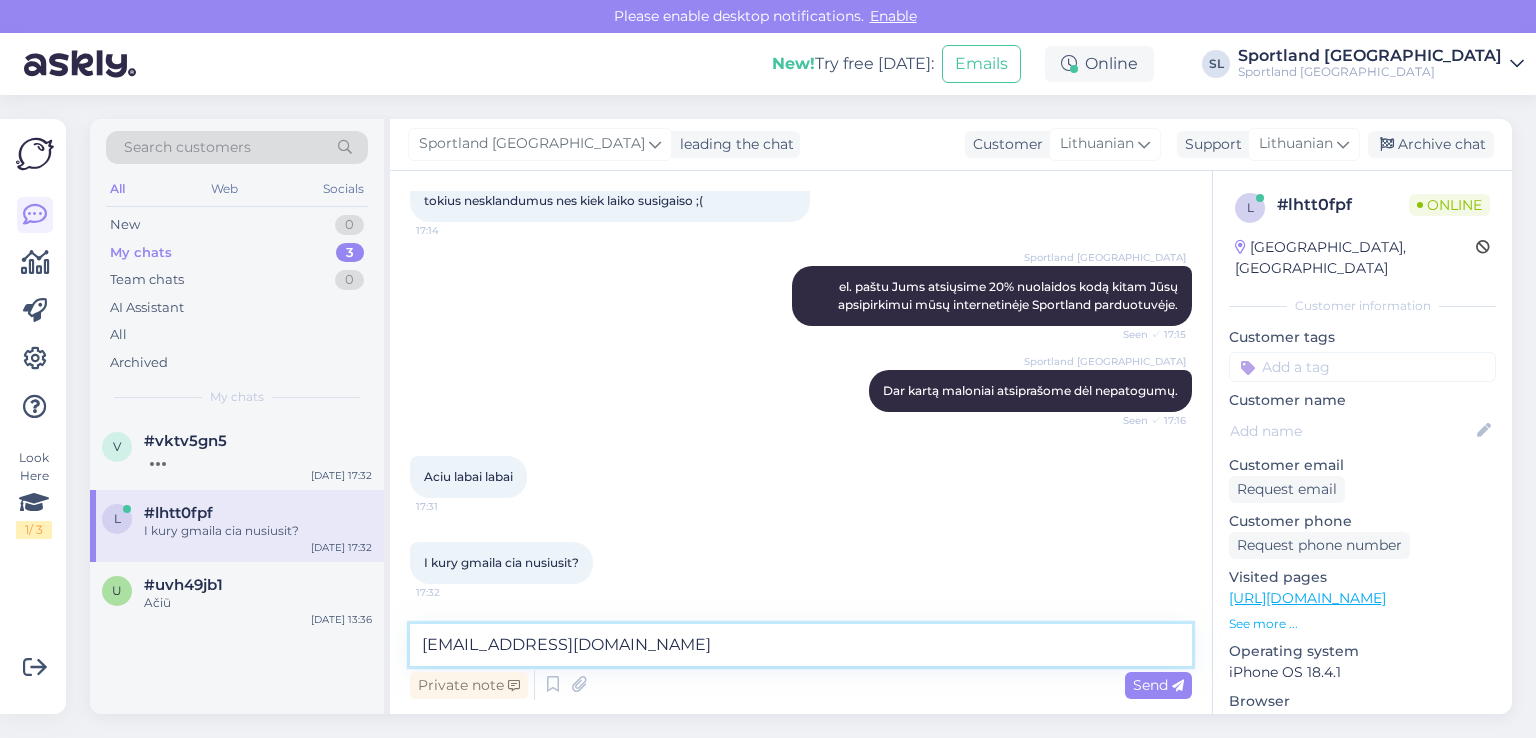 type on "[EMAIL_ADDRESS][DOMAIN_NAME]" 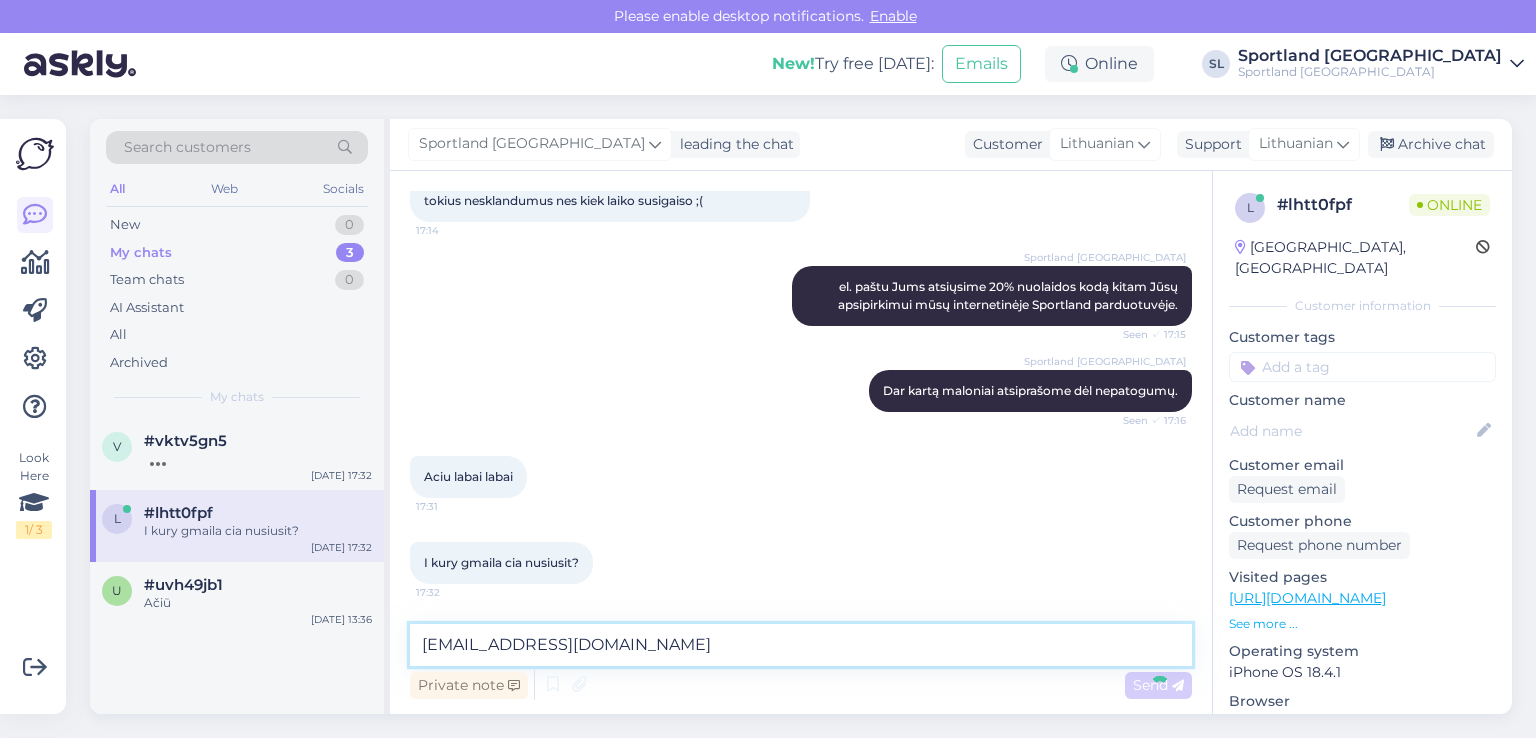 type 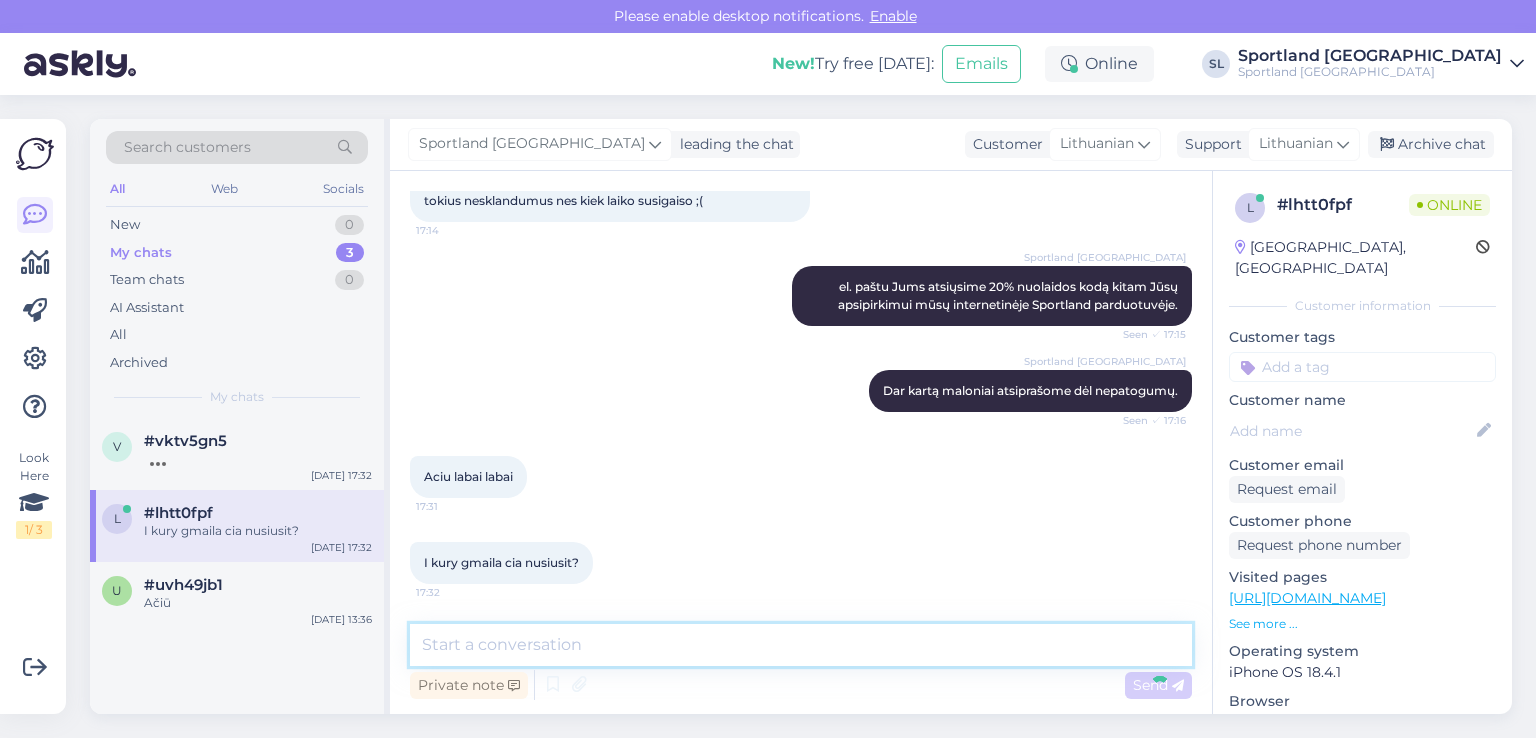 scroll, scrollTop: 2761, scrollLeft: 0, axis: vertical 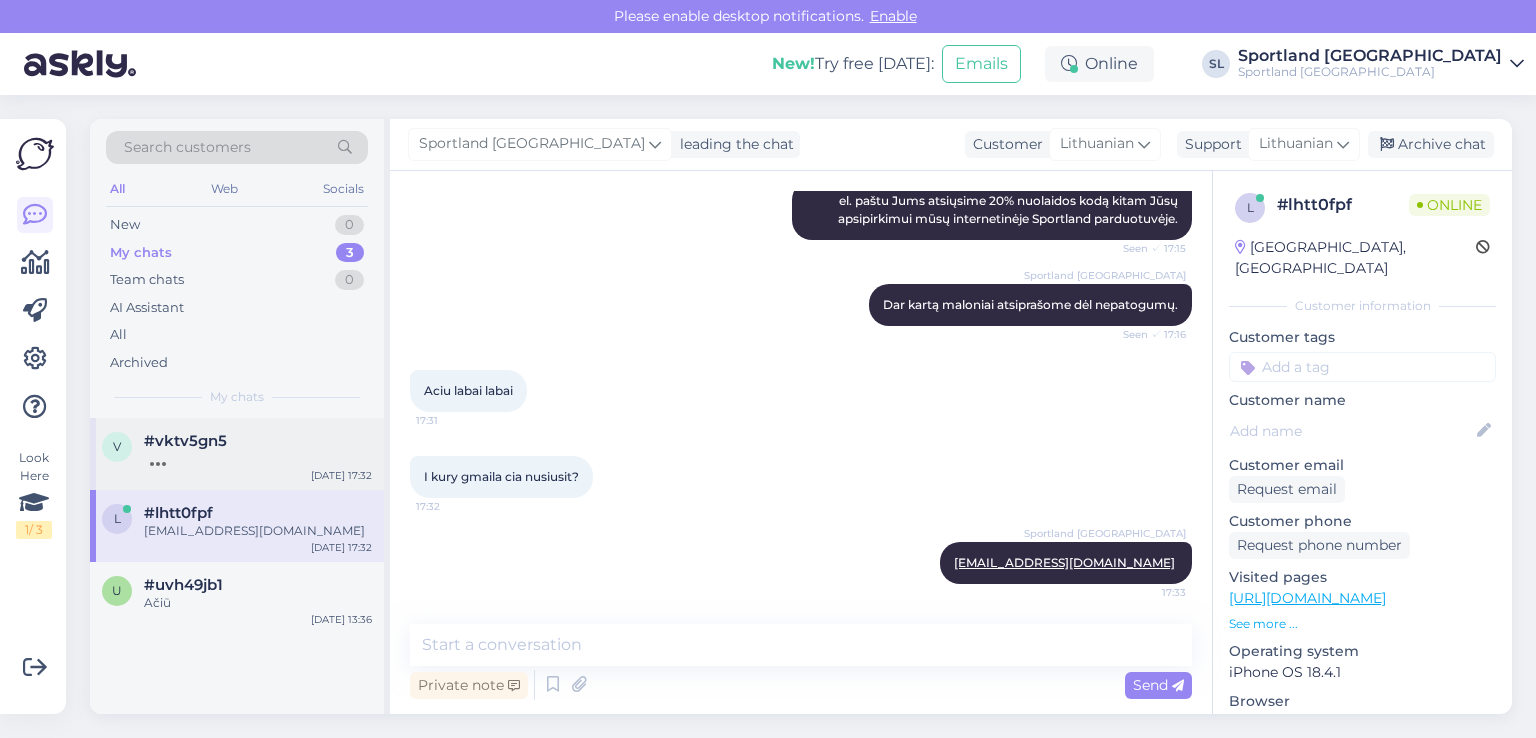 click at bounding box center [258, 459] 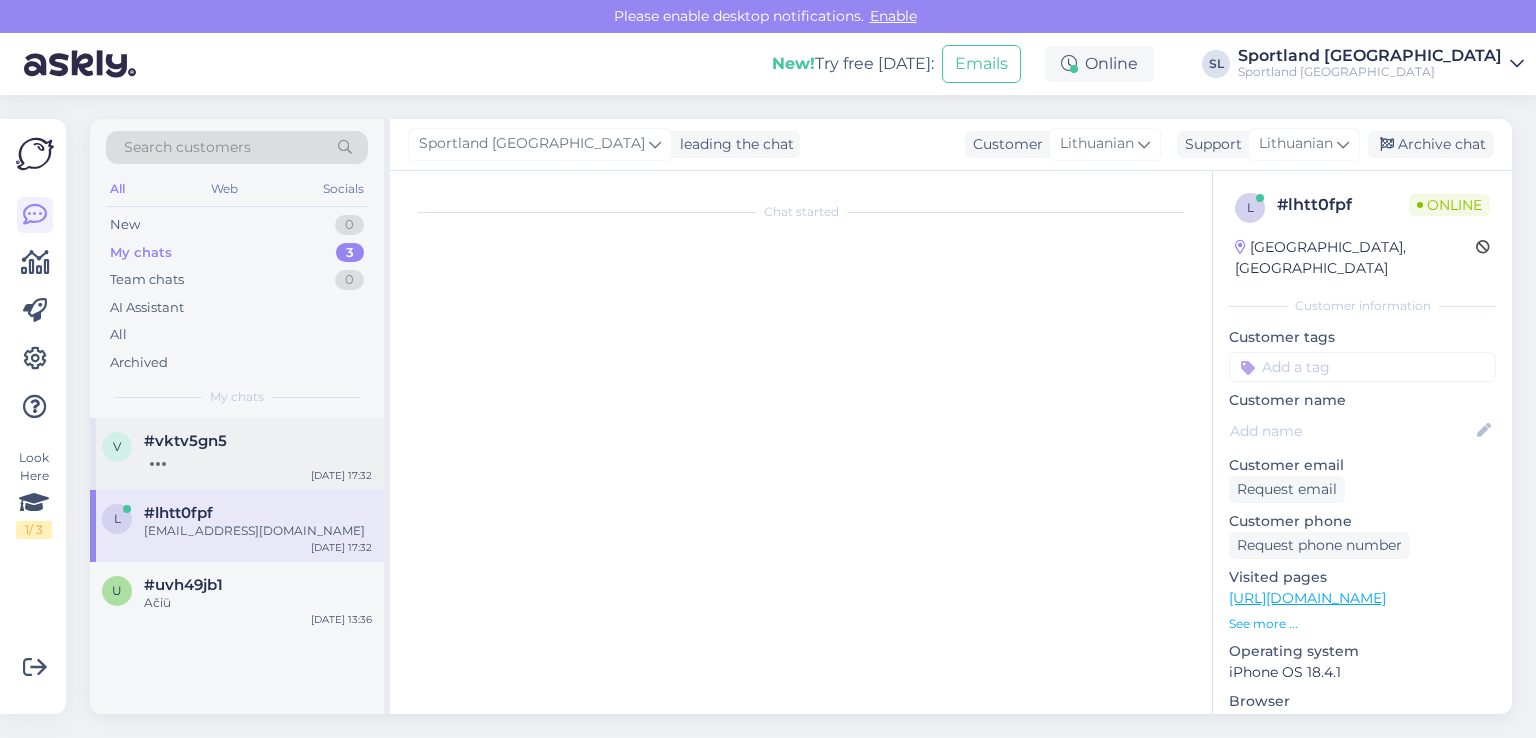 scroll, scrollTop: 0, scrollLeft: 0, axis: both 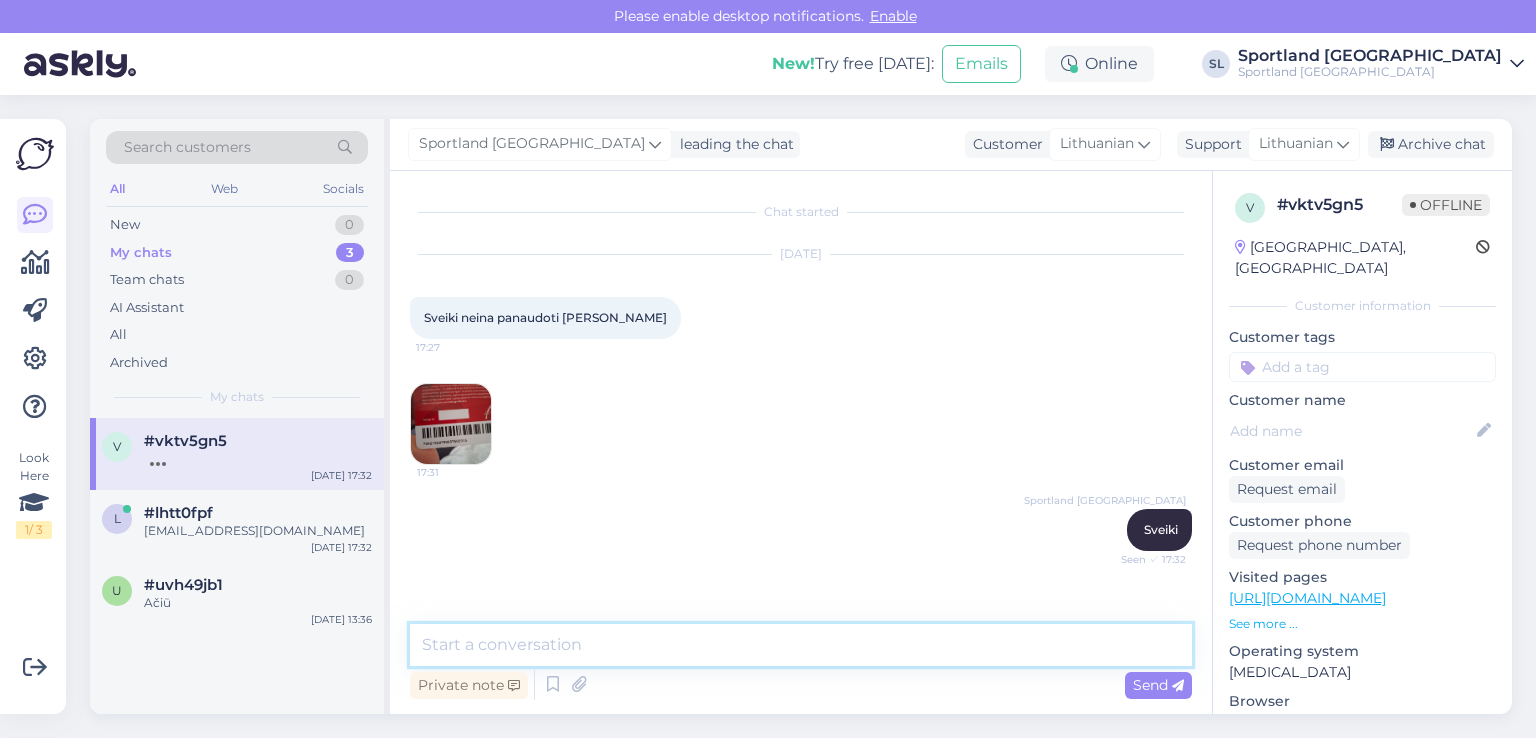click at bounding box center [801, 645] 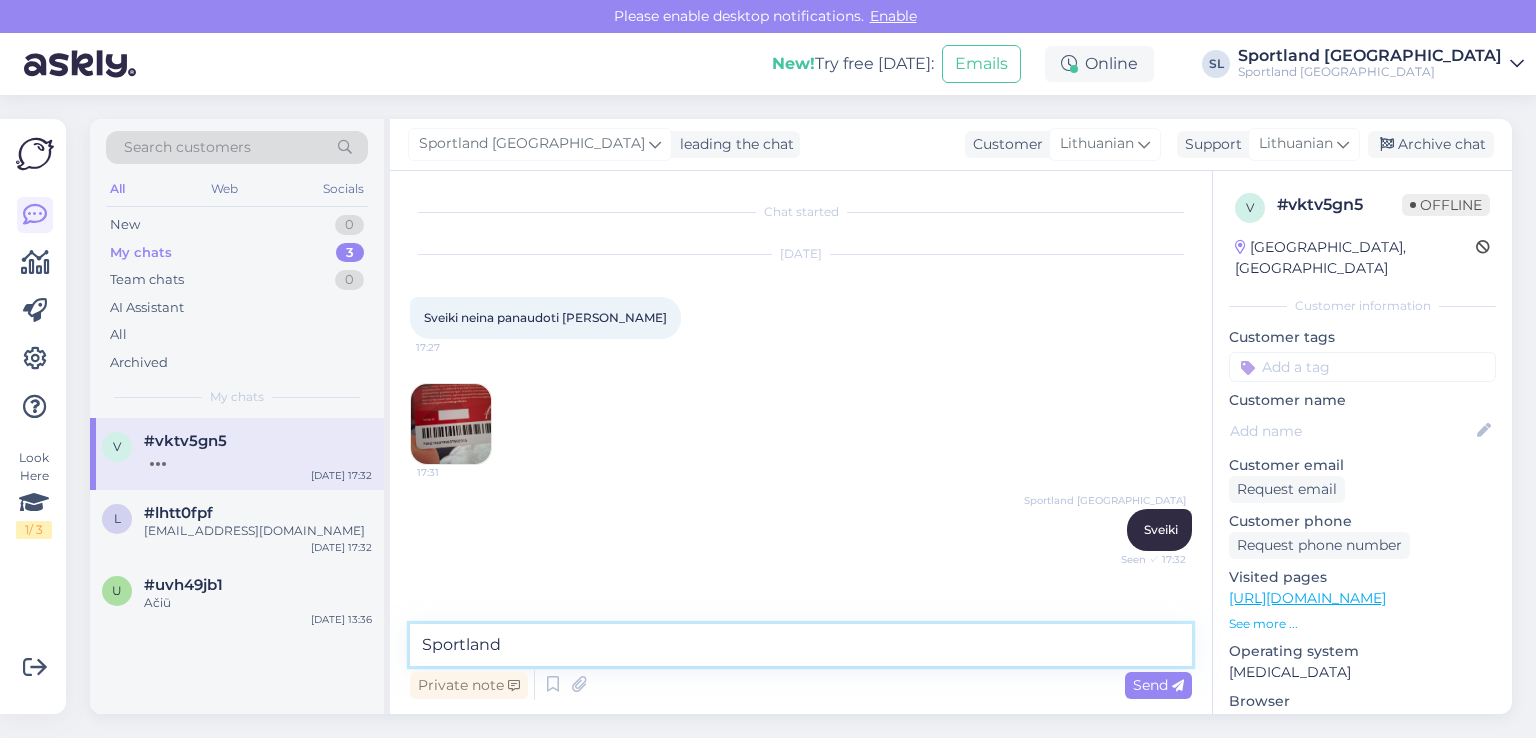 scroll, scrollTop: 53, scrollLeft: 0, axis: vertical 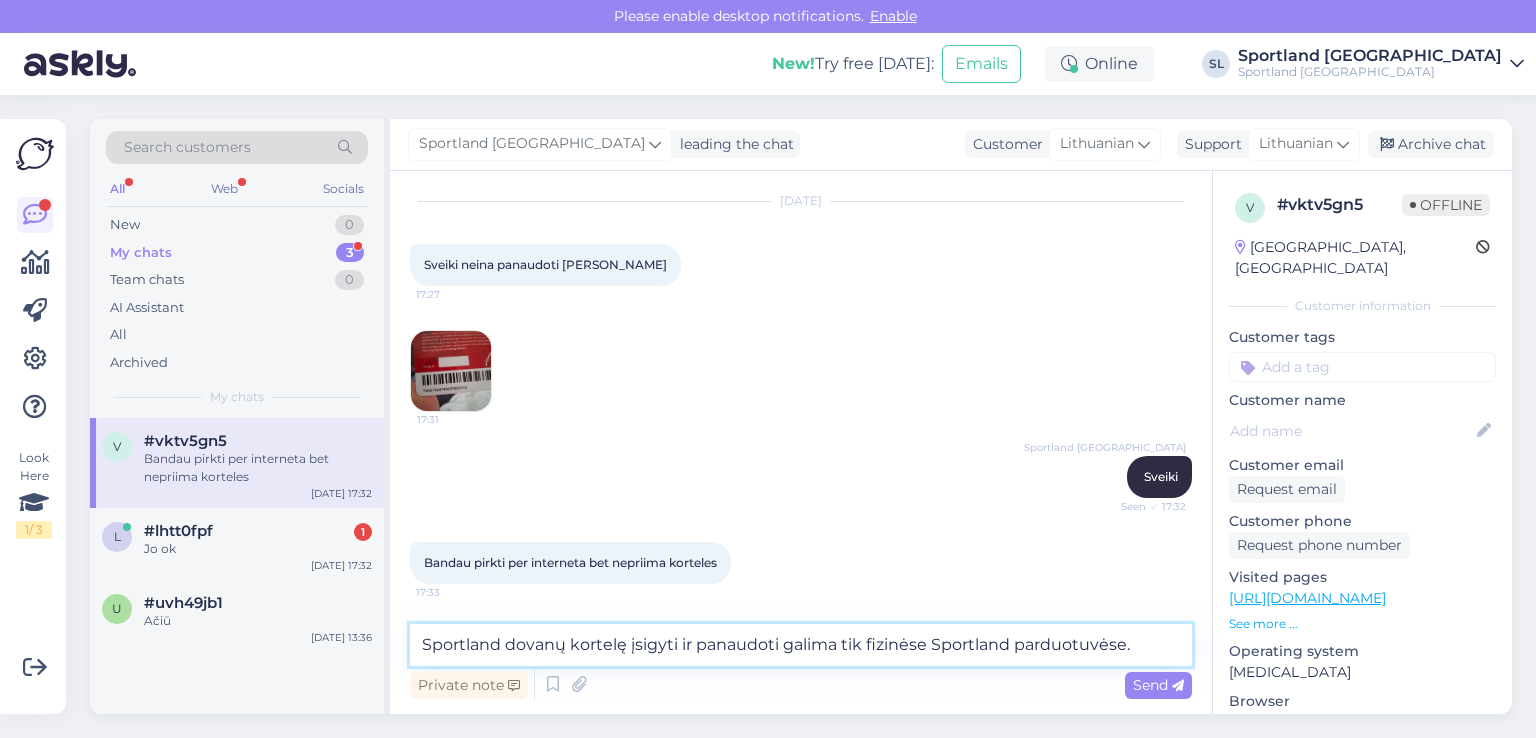 type on "Sportland dovanų kortelę įsigyti ir panaudoti galima tik fizinėse Sportland parduotuvėse." 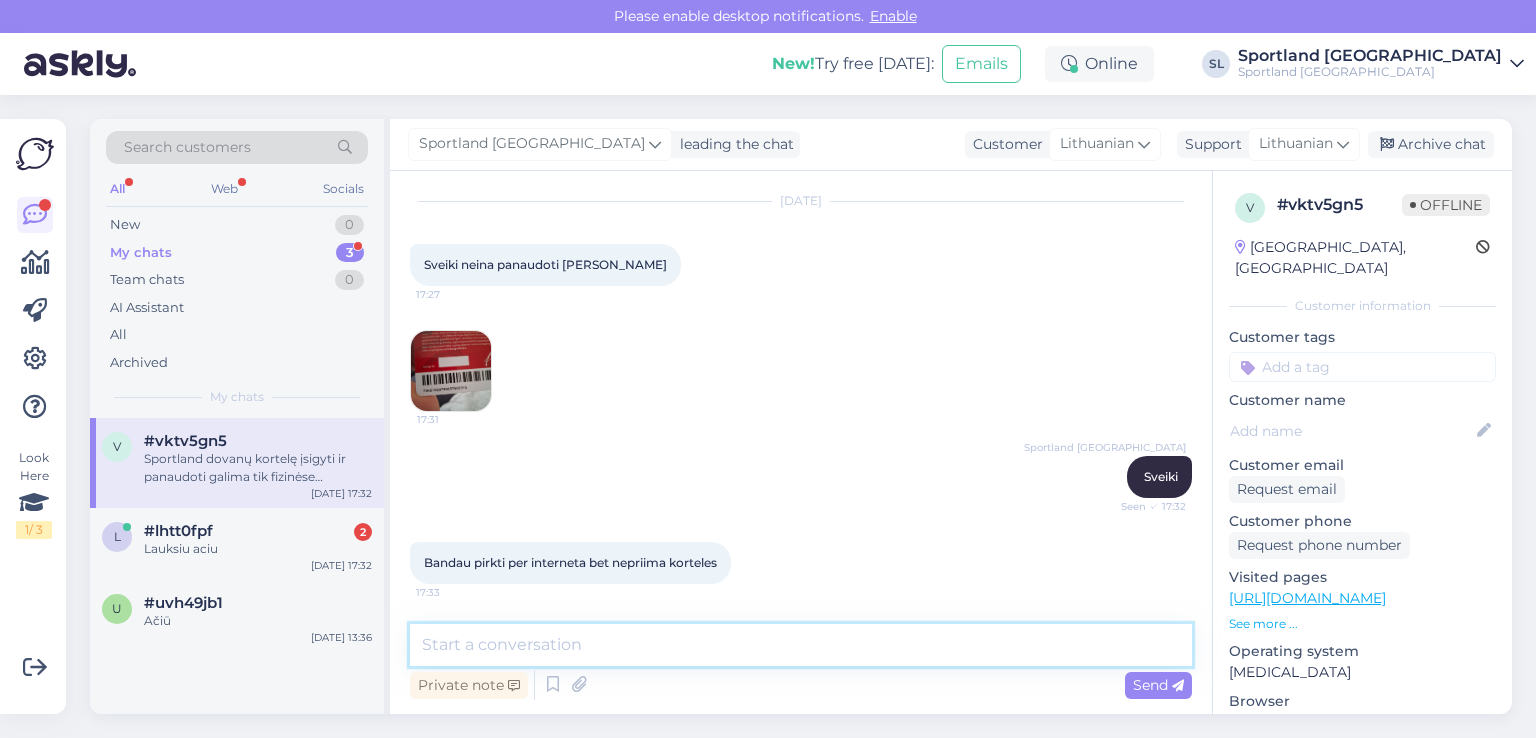 scroll, scrollTop: 157, scrollLeft: 0, axis: vertical 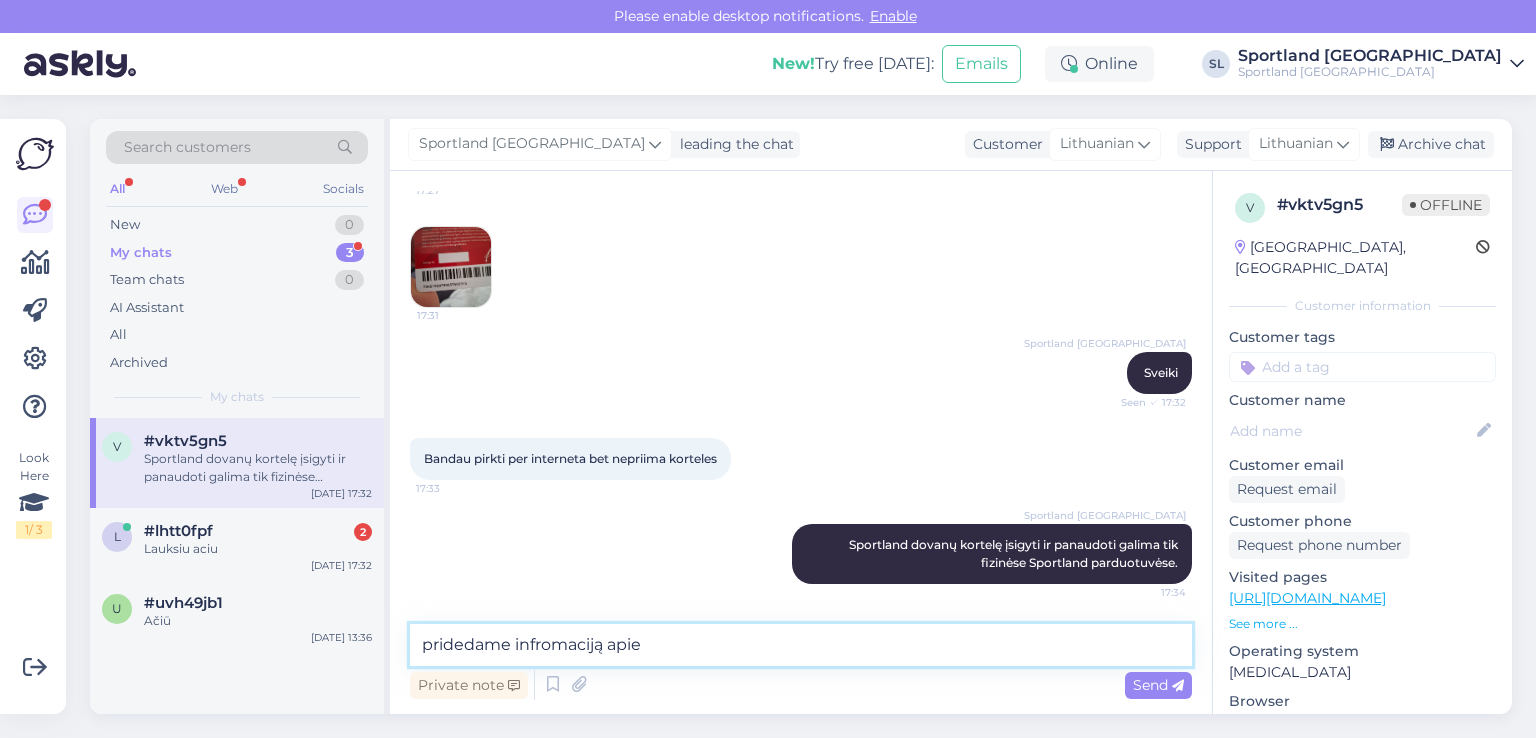 drag, startPoint x: 605, startPoint y: 647, endPoint x: 516, endPoint y: 638, distance: 89.453896 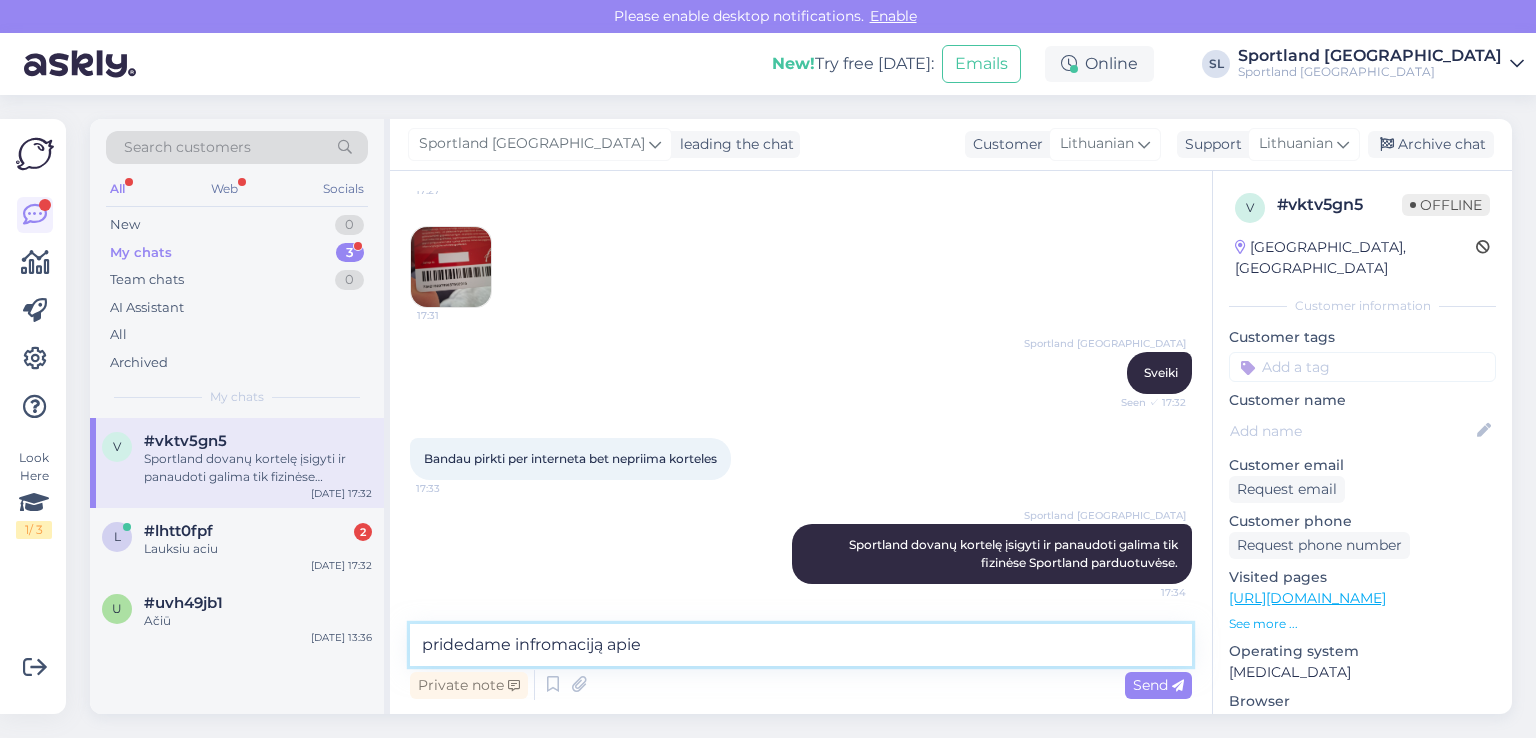 click on "pridedame infromaciją apie" at bounding box center [801, 645] 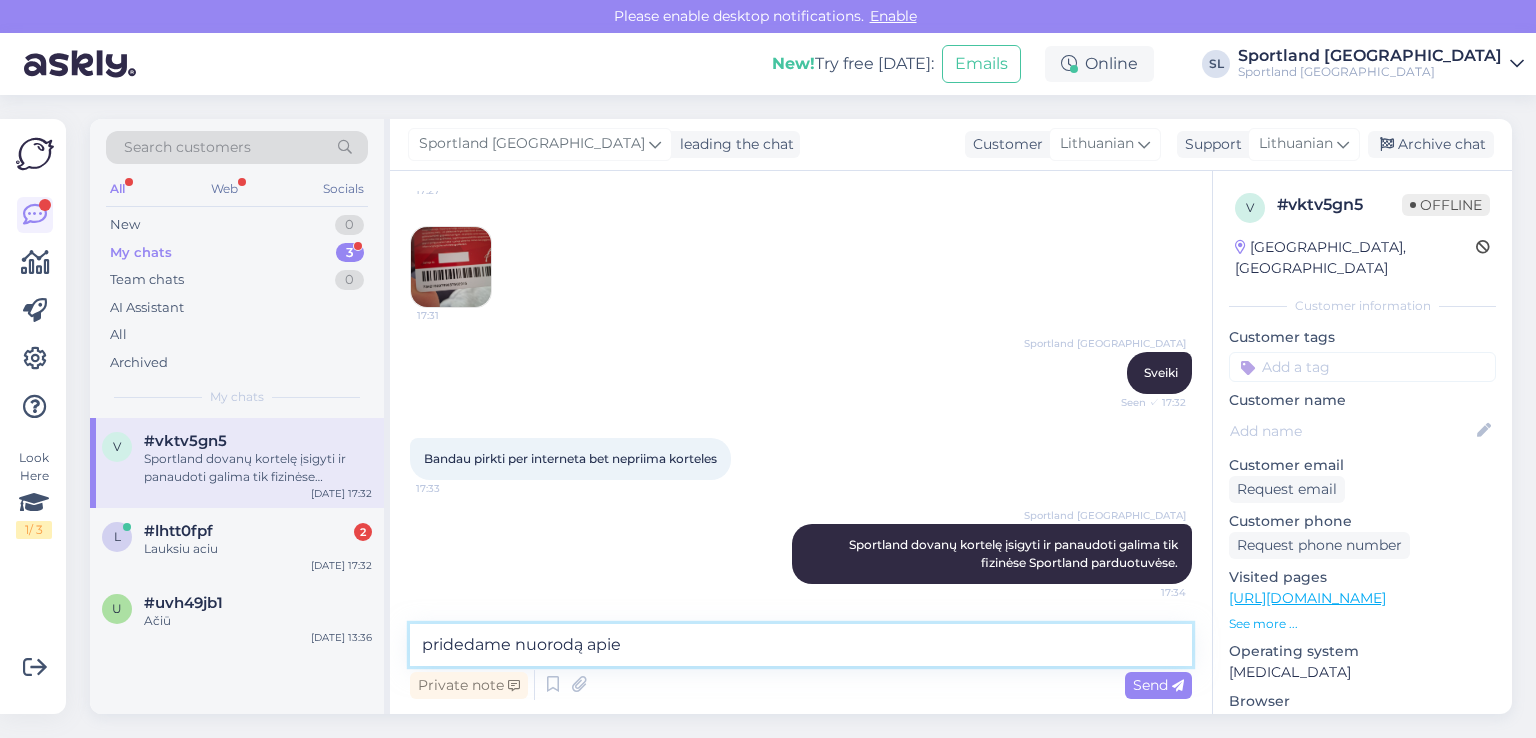 click on "pridedame nuorodą apie" at bounding box center (801, 645) 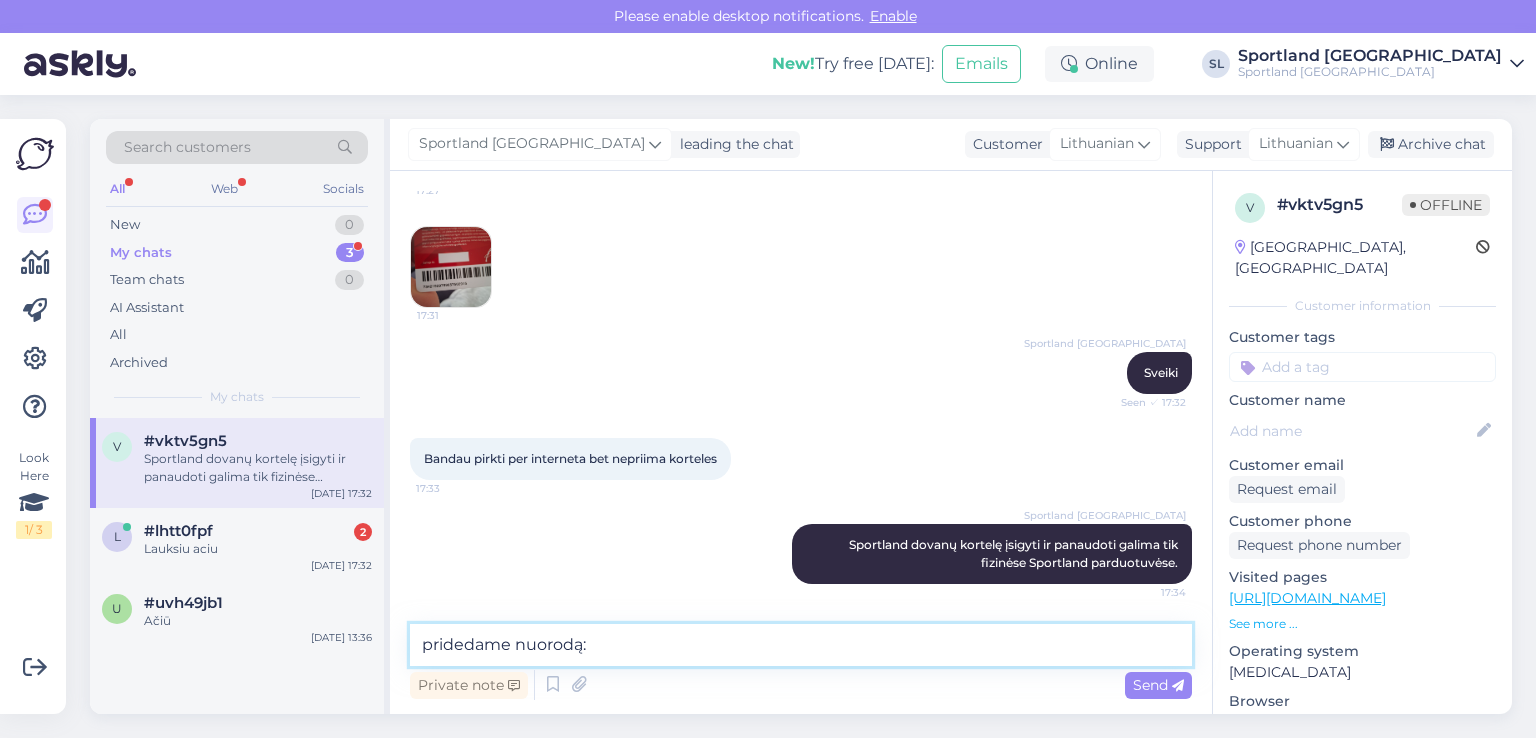 paste on "[URL][DOMAIN_NAME]" 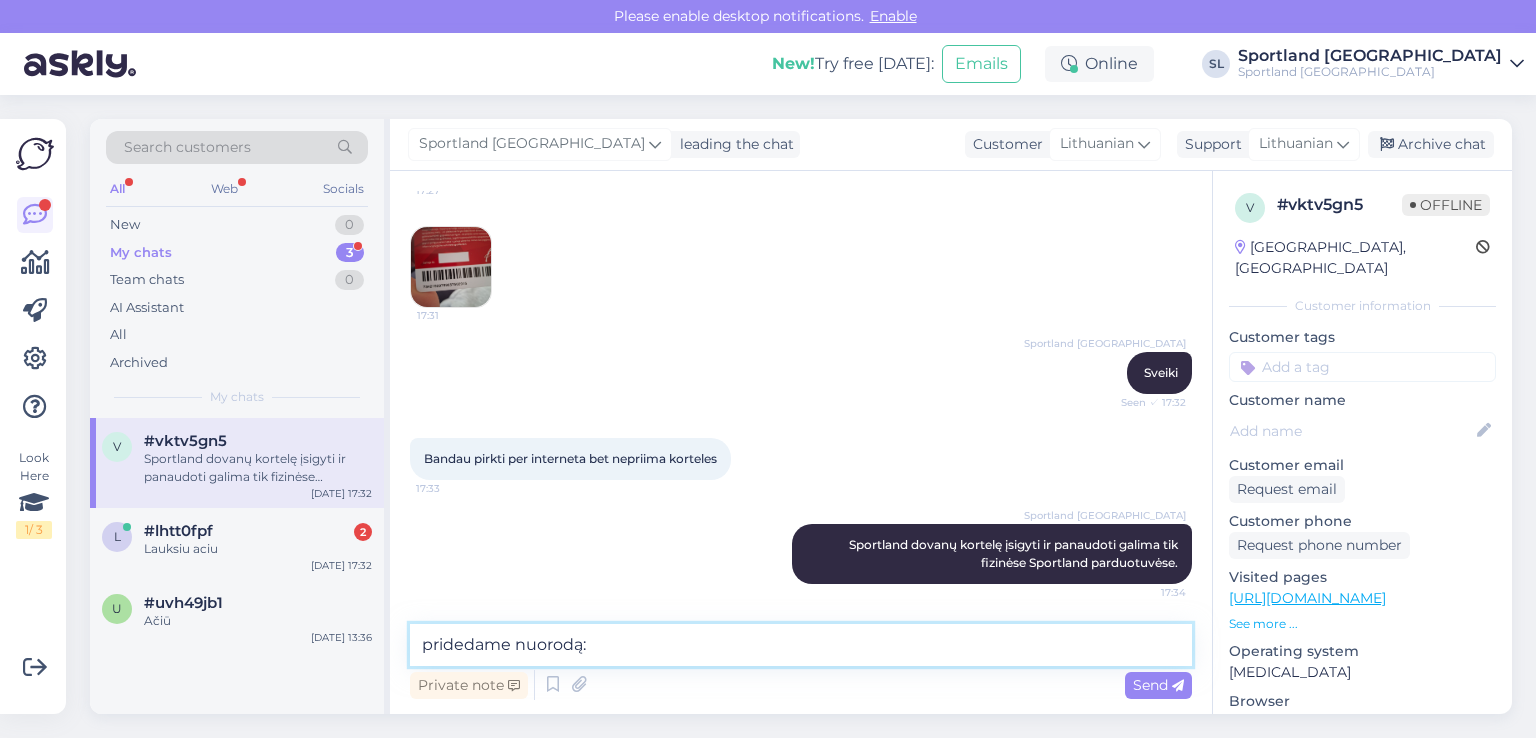 type on "pridedame nuorodą: [URL][DOMAIN_NAME]" 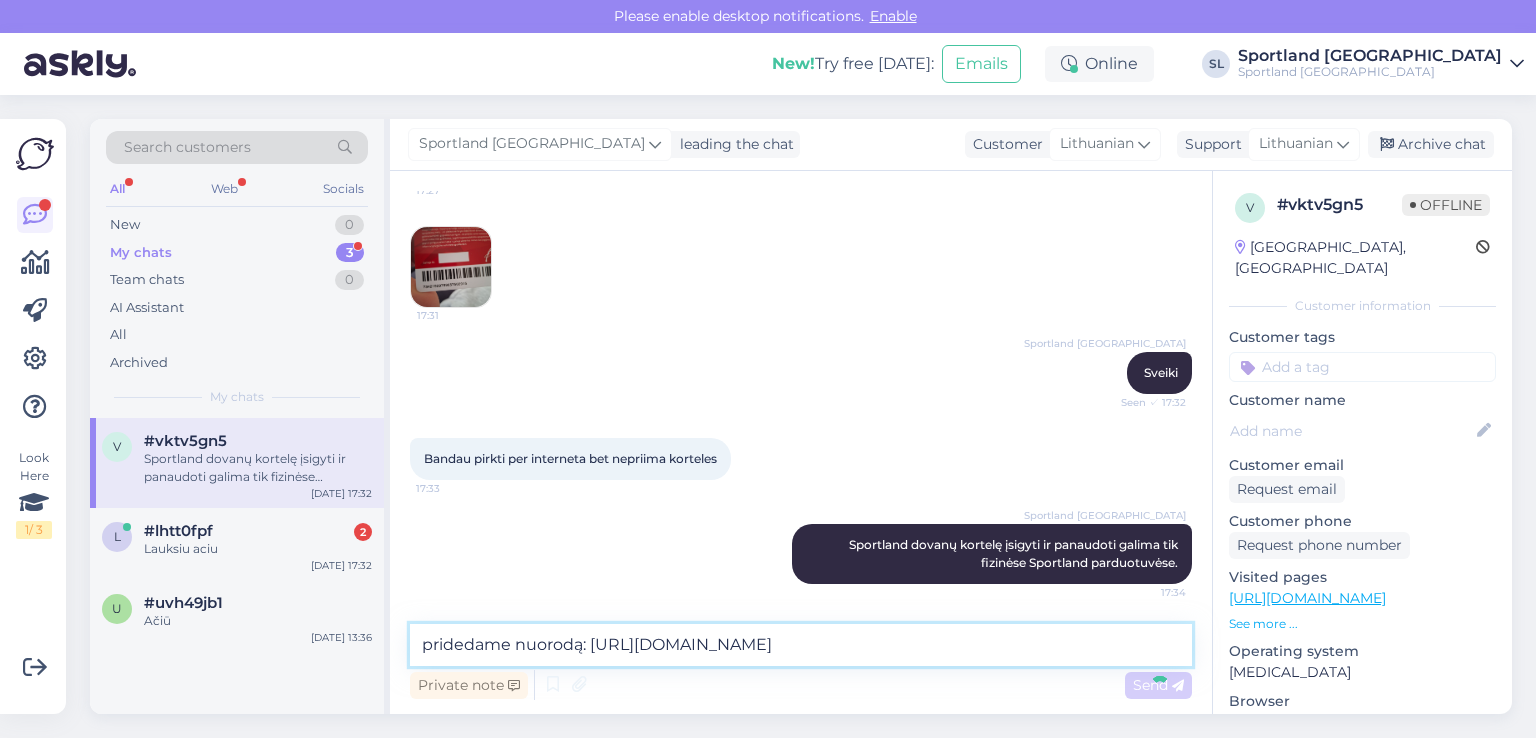 type 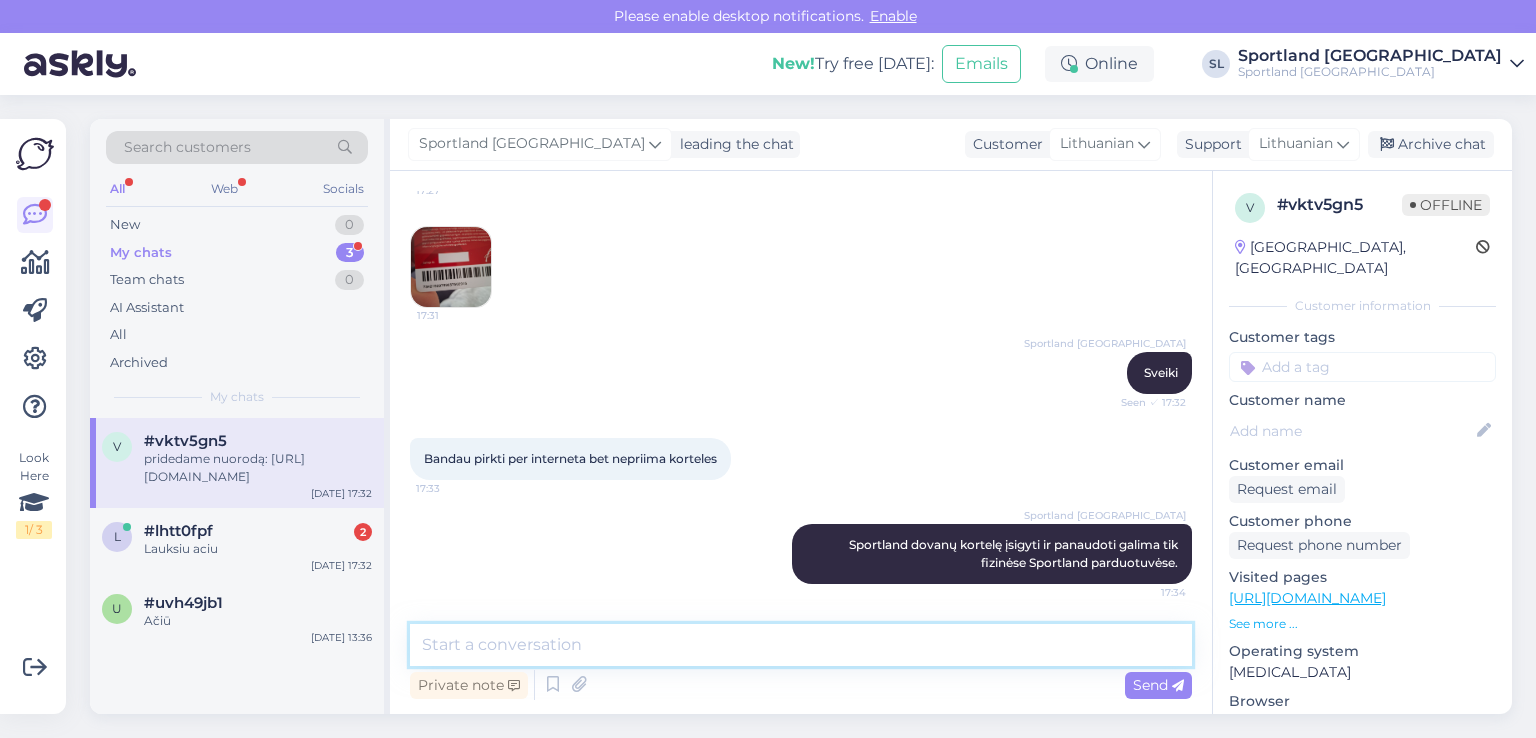 scroll, scrollTop: 243, scrollLeft: 0, axis: vertical 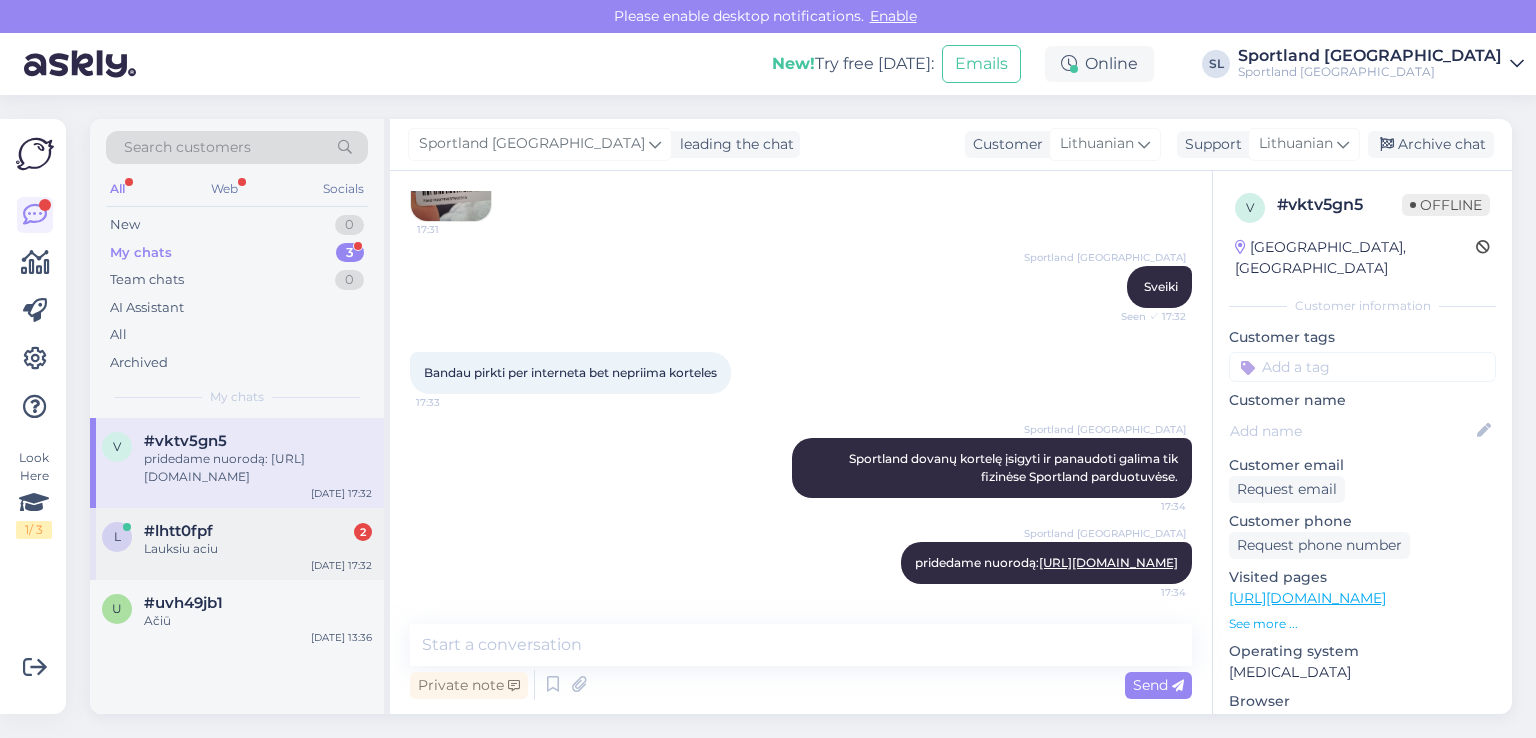 click on "#lhtt0fpf 2" at bounding box center (258, 531) 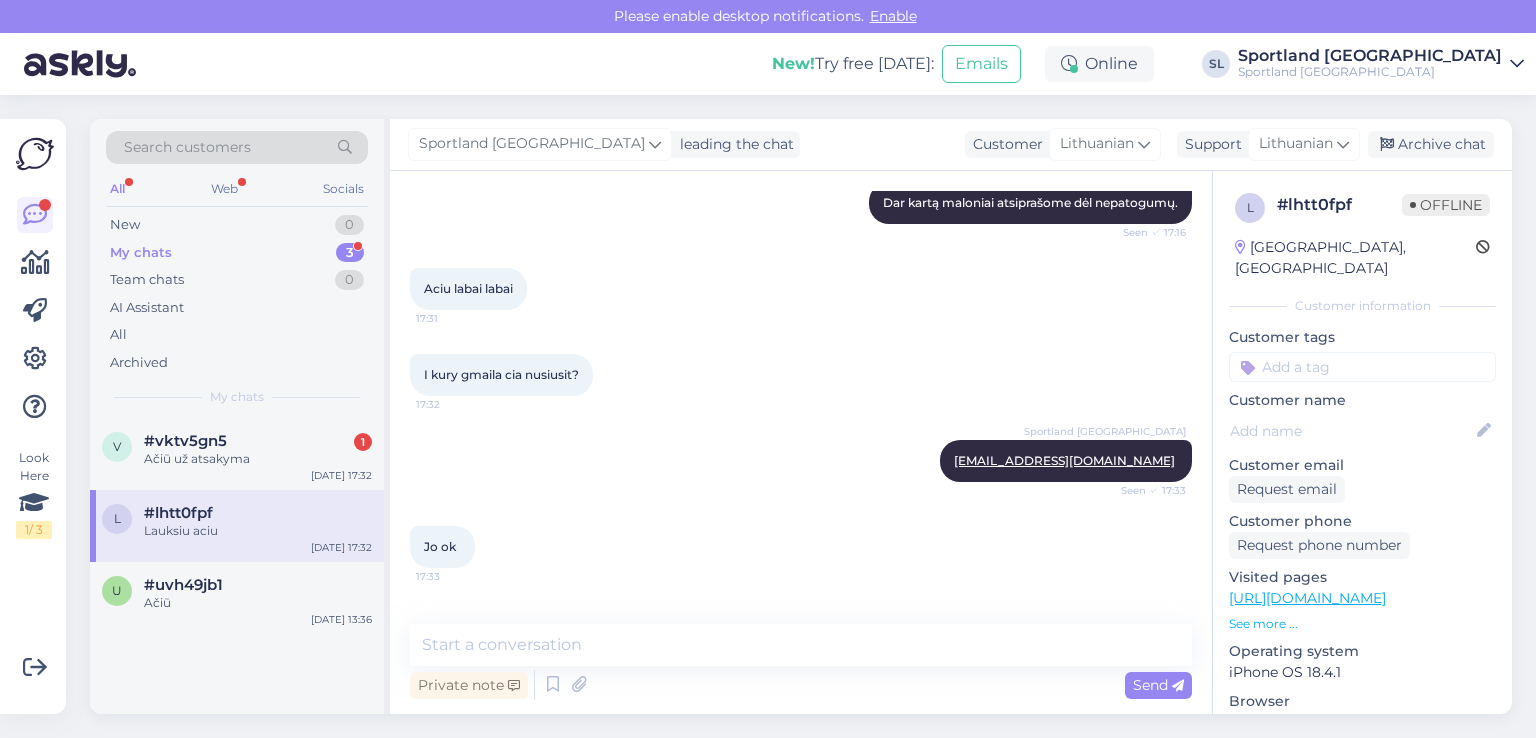 scroll, scrollTop: 2933, scrollLeft: 0, axis: vertical 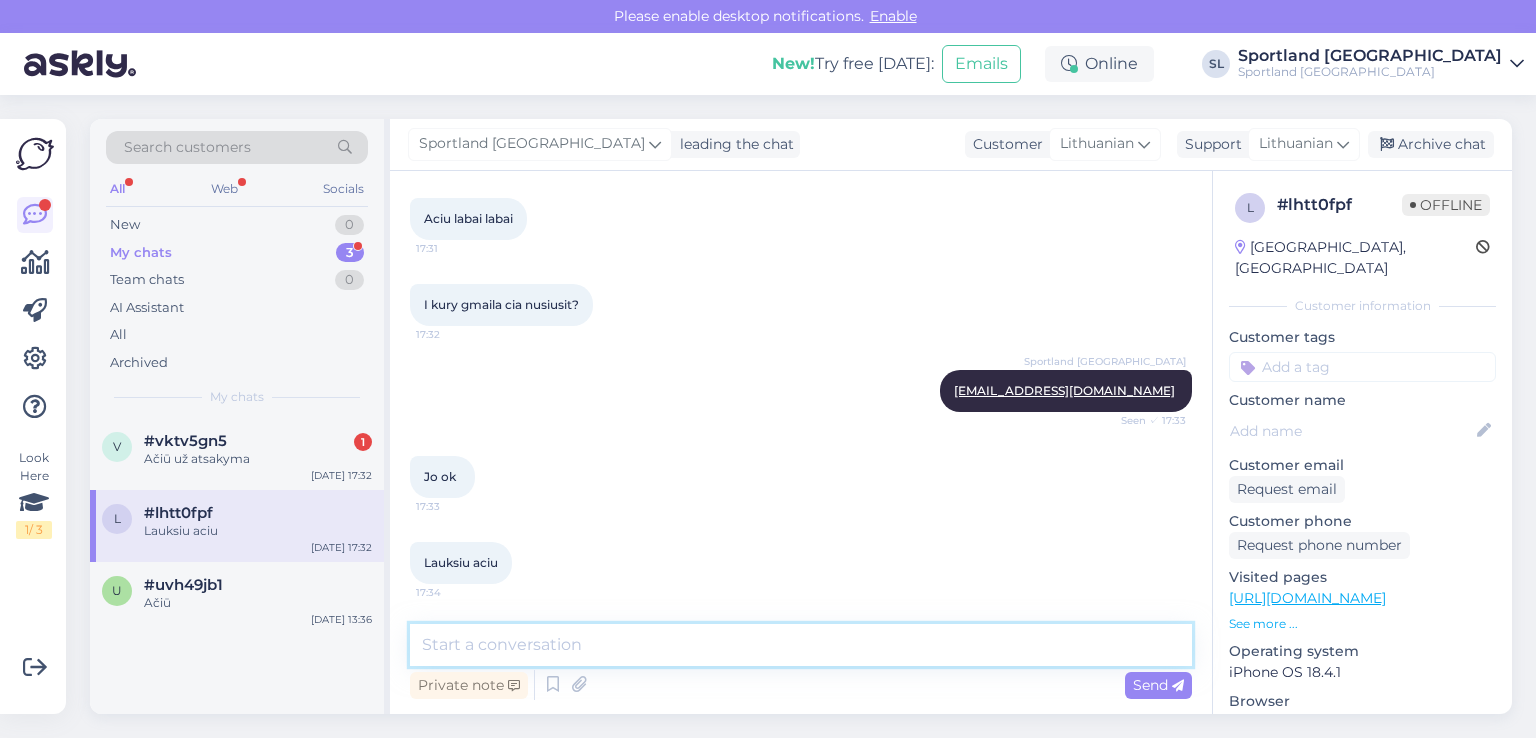click at bounding box center (801, 645) 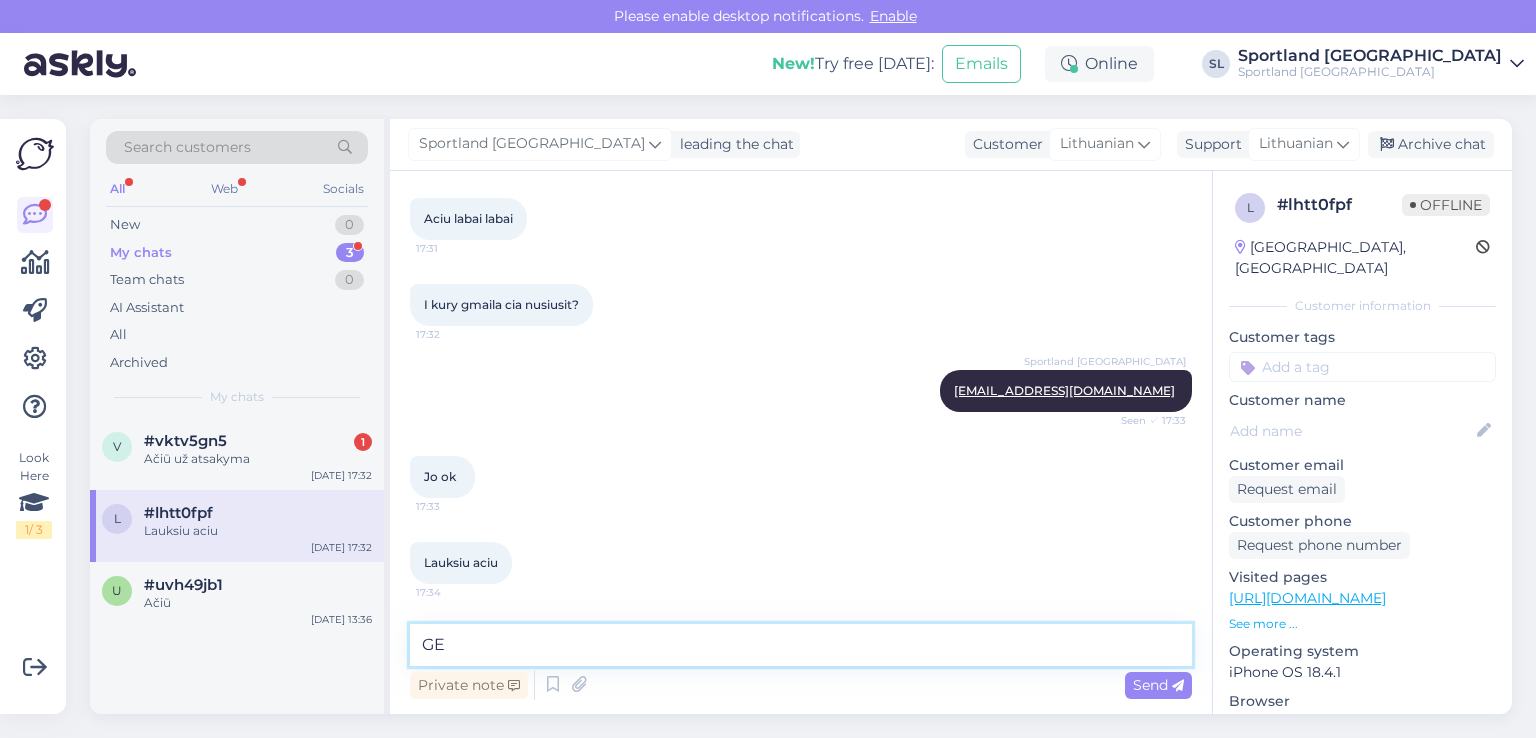 type on "G" 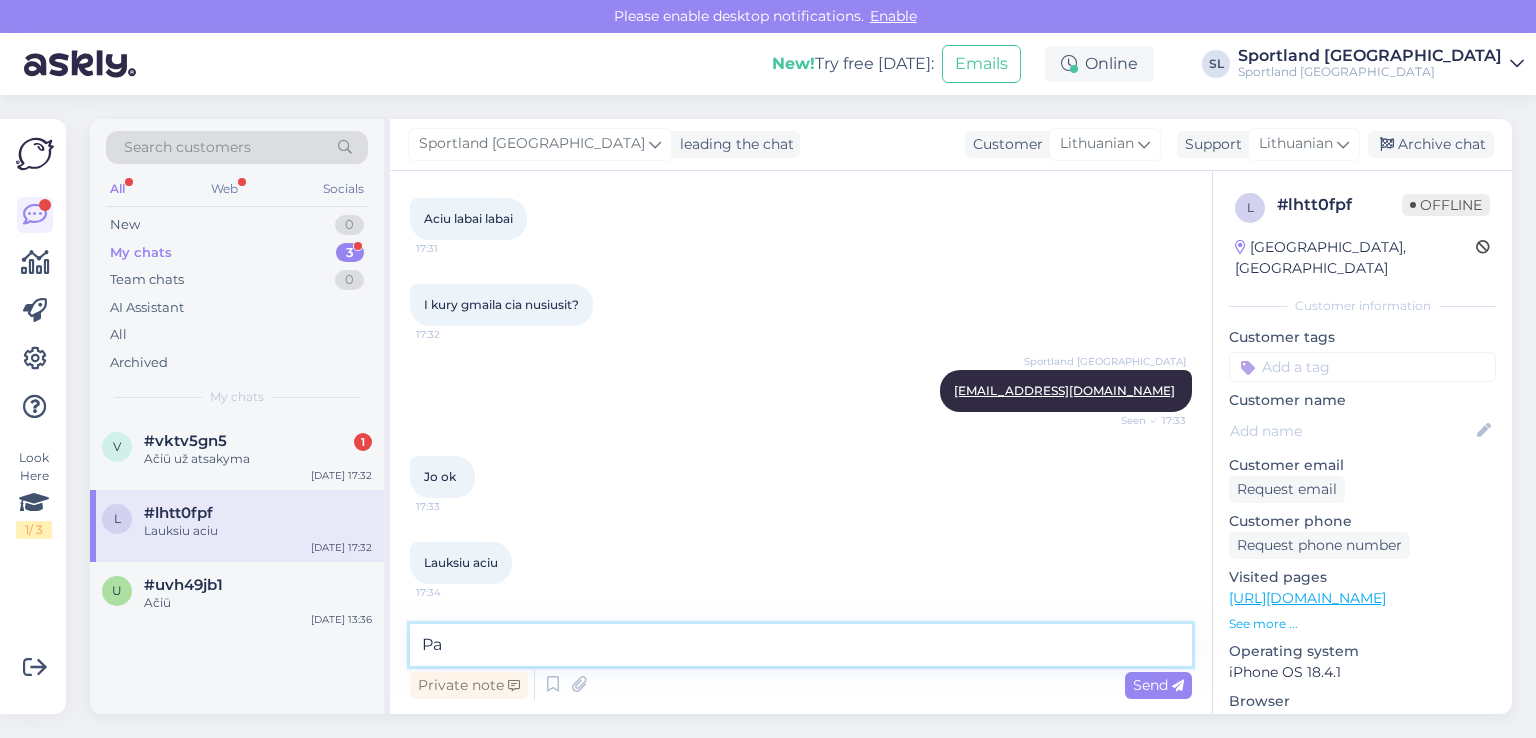 type on "P" 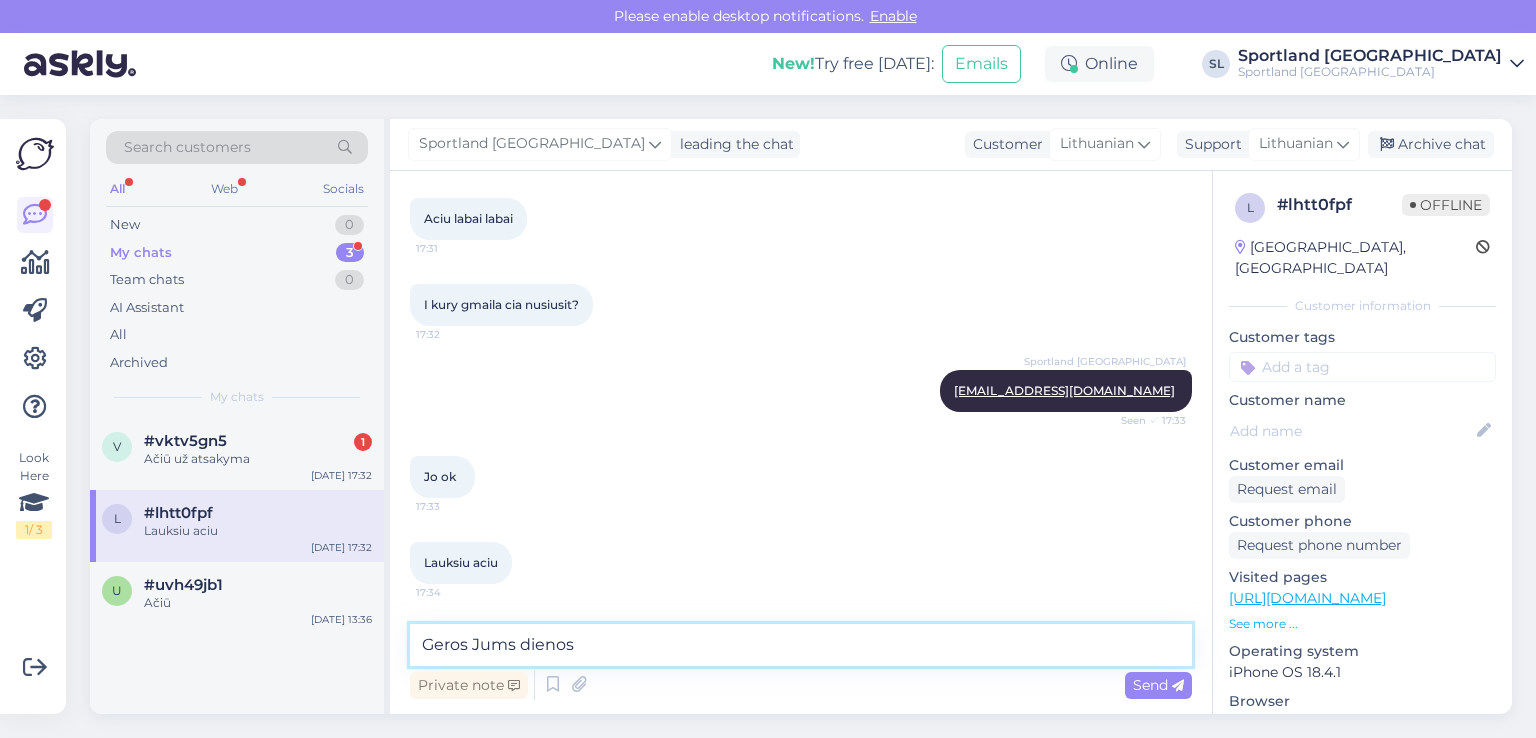 click on "Geros Jums dienos" at bounding box center [801, 645] 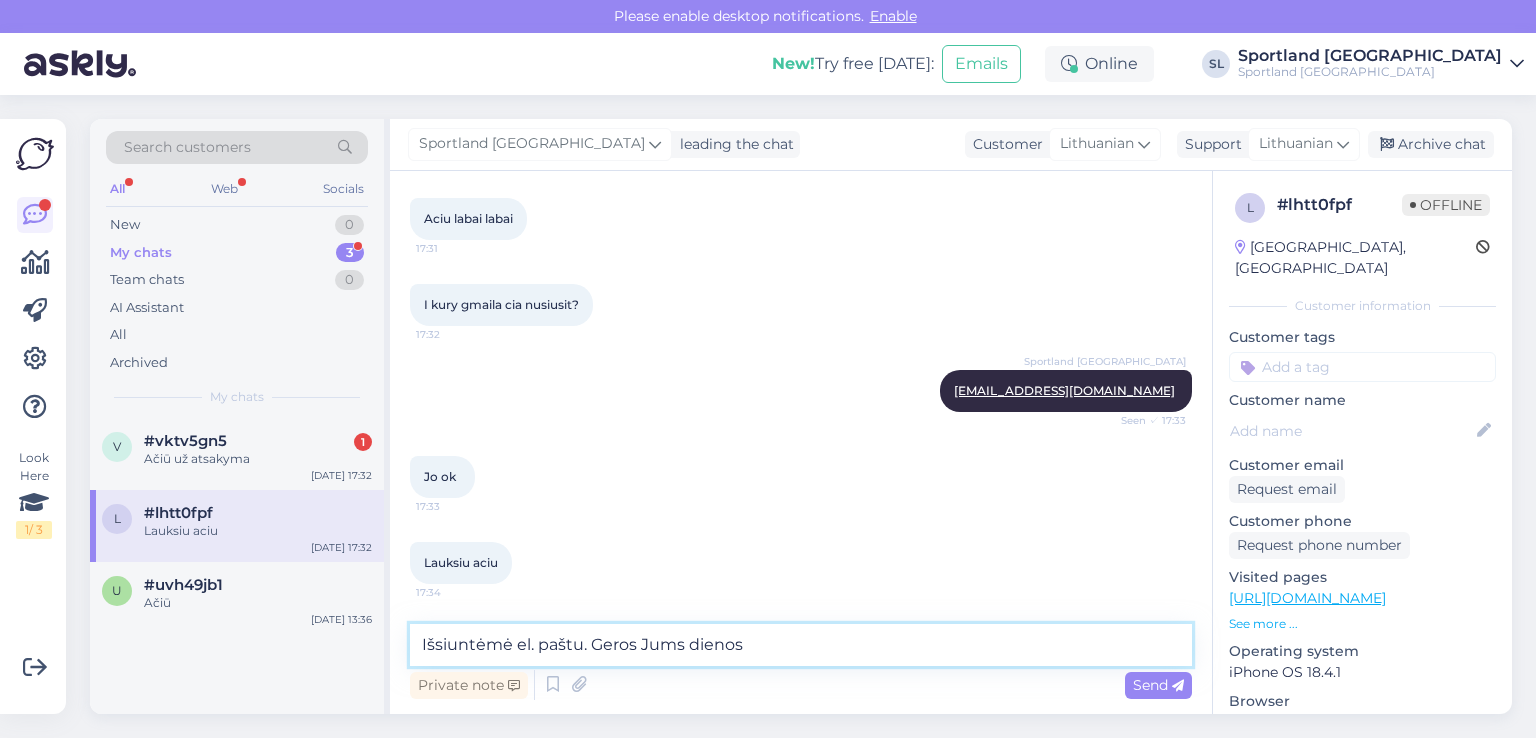 click on "Išsiuntėmė el. paštu. Geros Jums dienos" at bounding box center (801, 645) 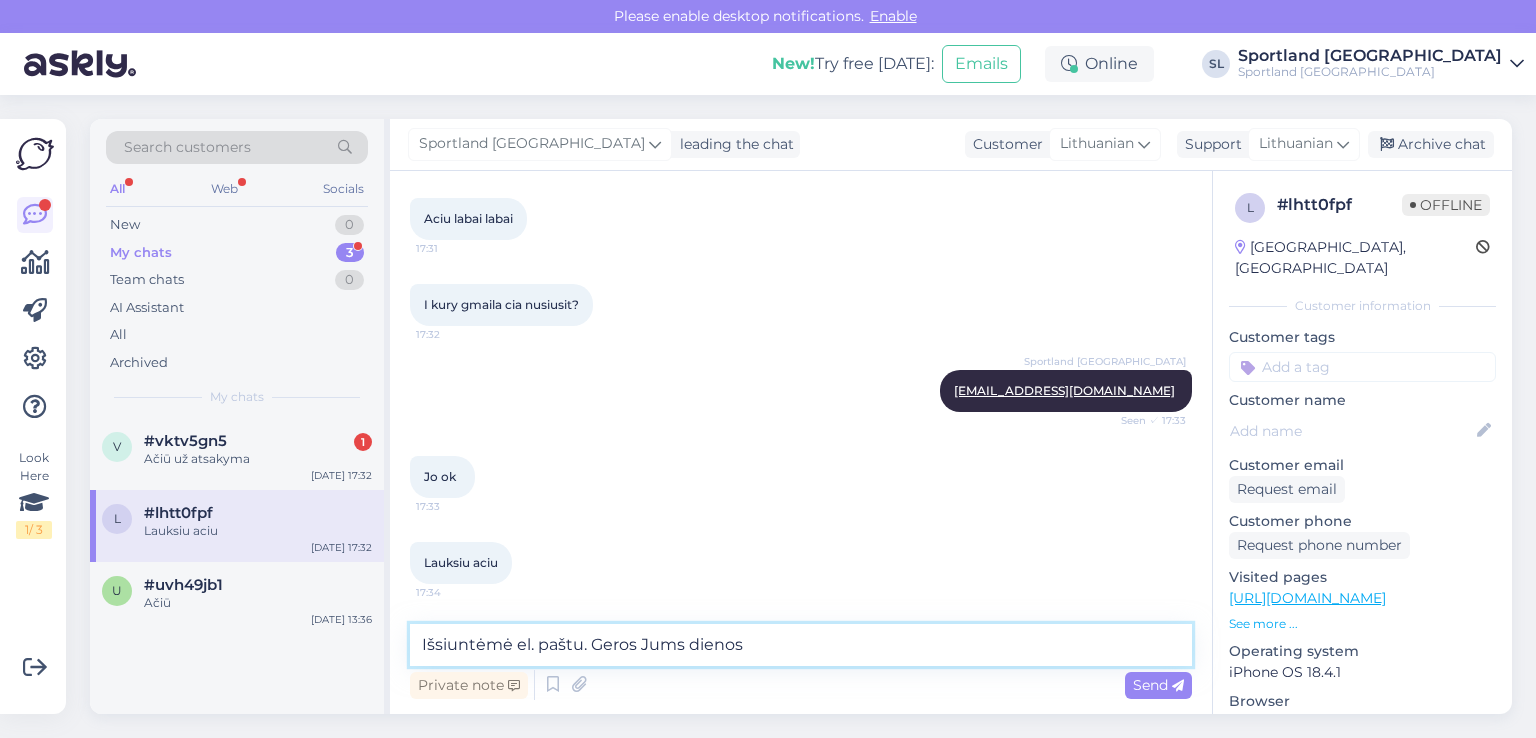 type on "Išsiuntėmė el. paštu. Geros Jums dienos!" 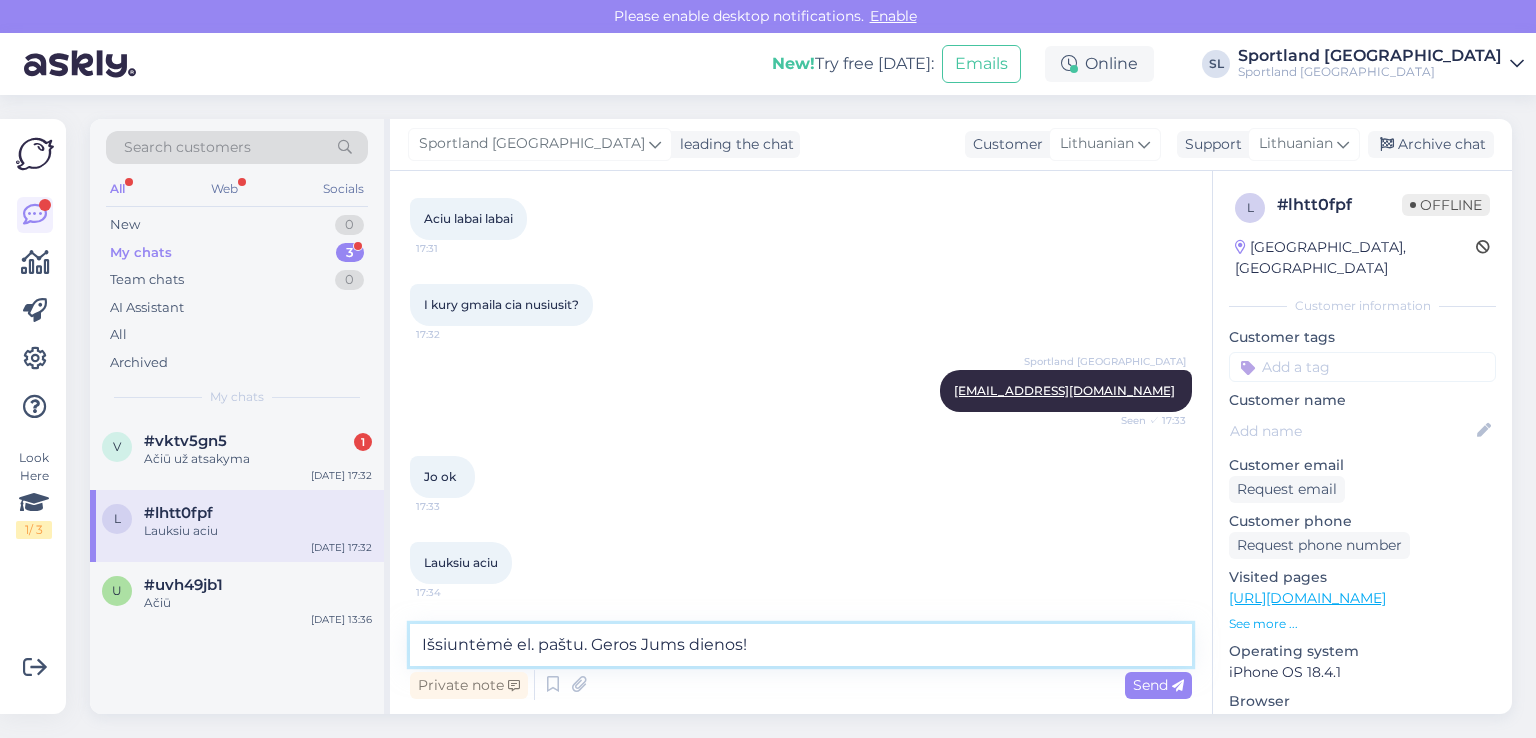 type 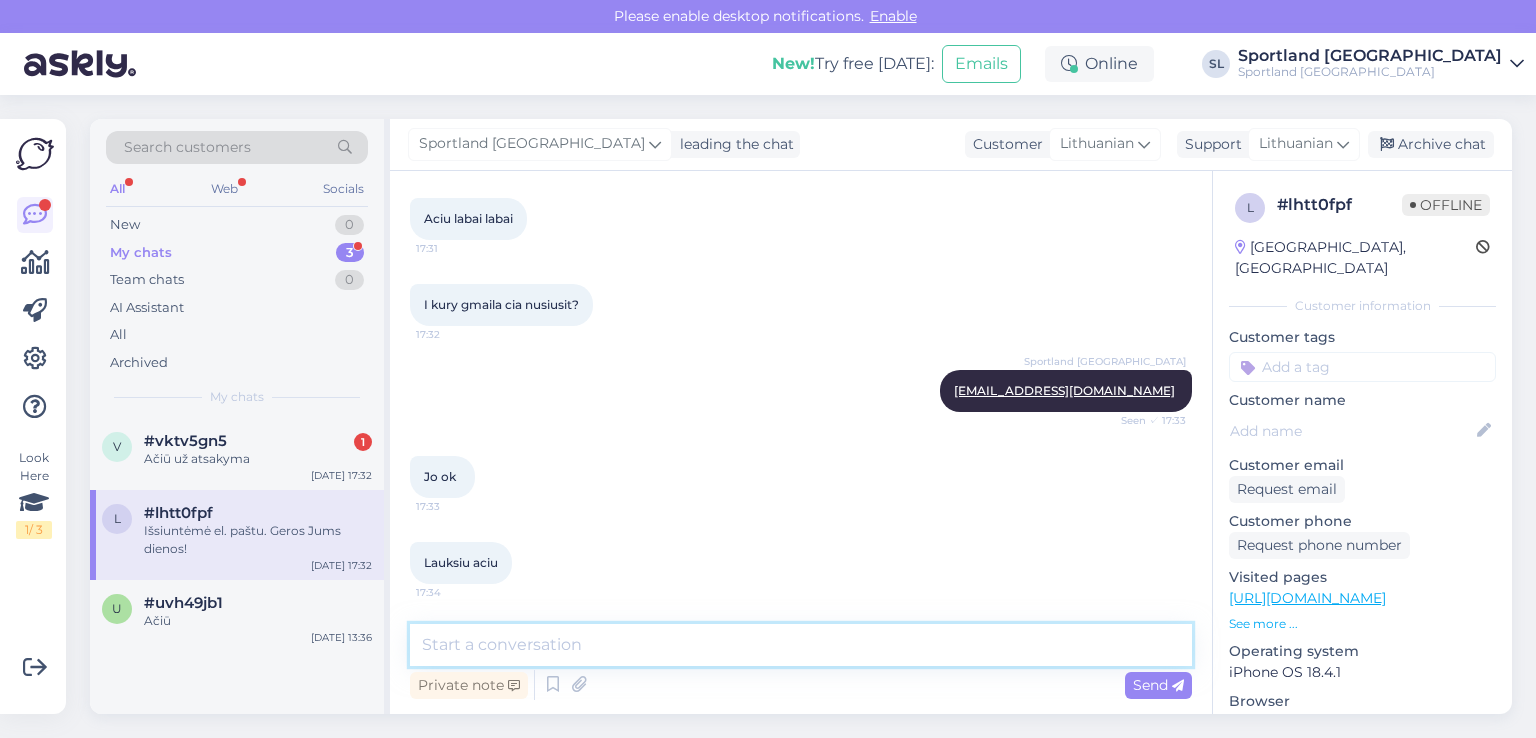 scroll, scrollTop: 3020, scrollLeft: 0, axis: vertical 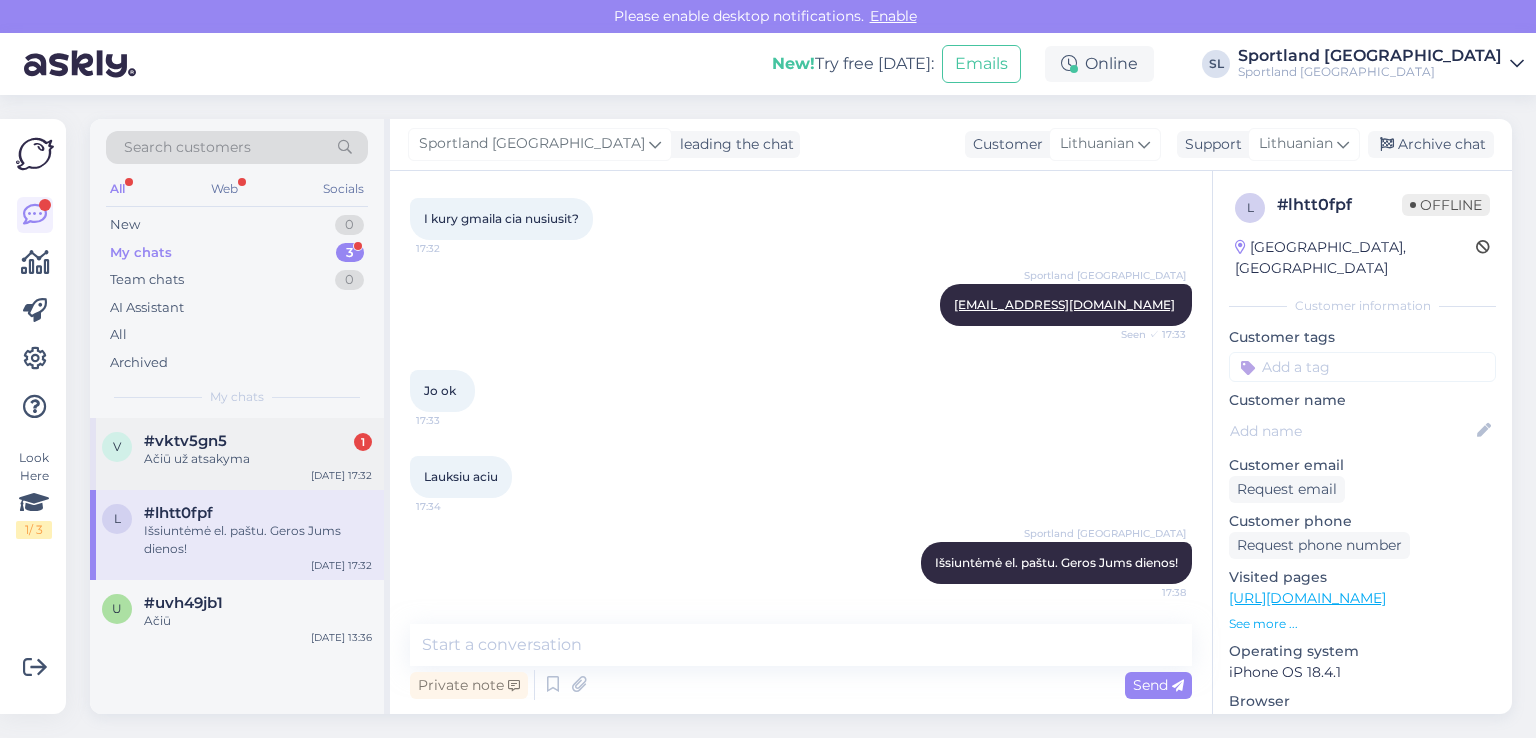 click on "Ačiū už atsakyma" at bounding box center (258, 459) 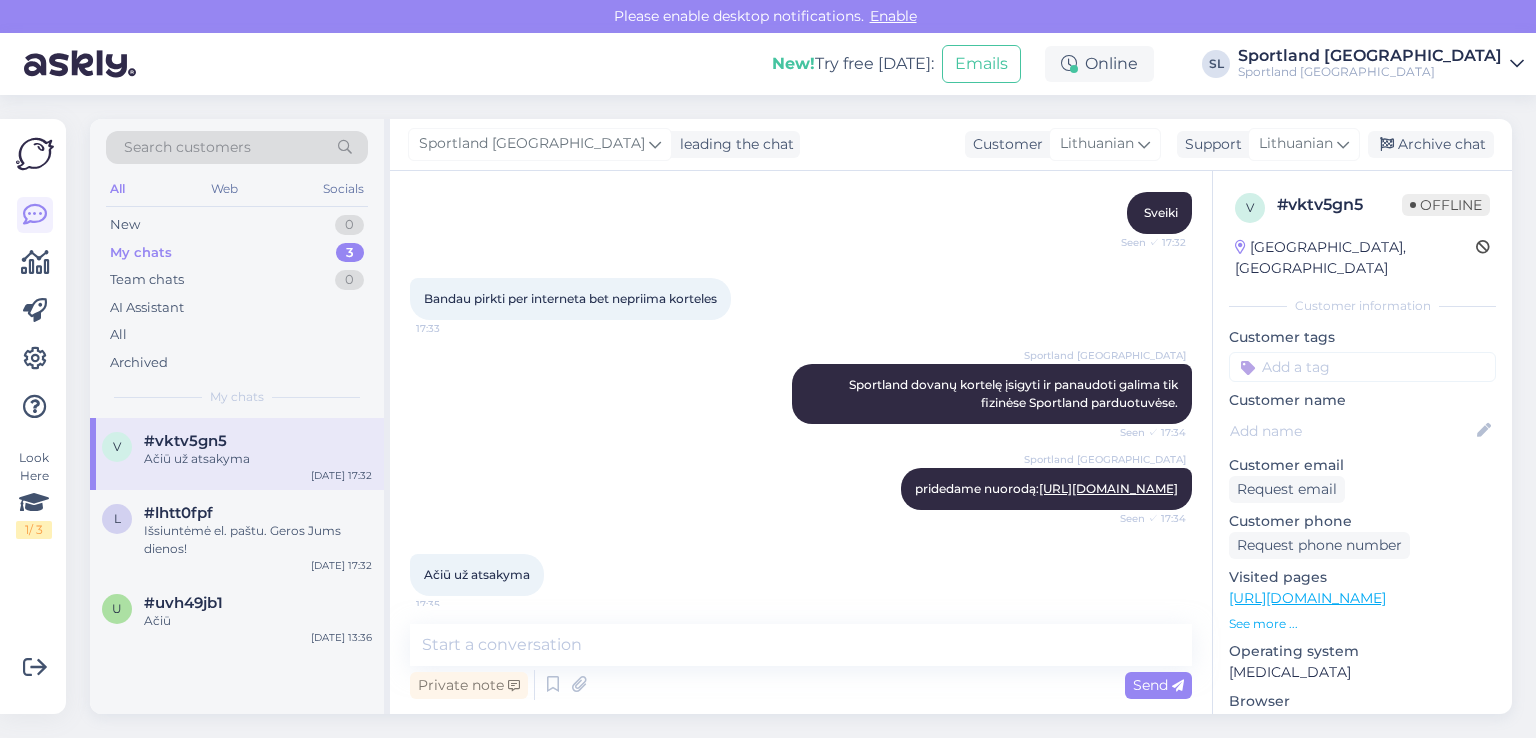 scroll, scrollTop: 328, scrollLeft: 0, axis: vertical 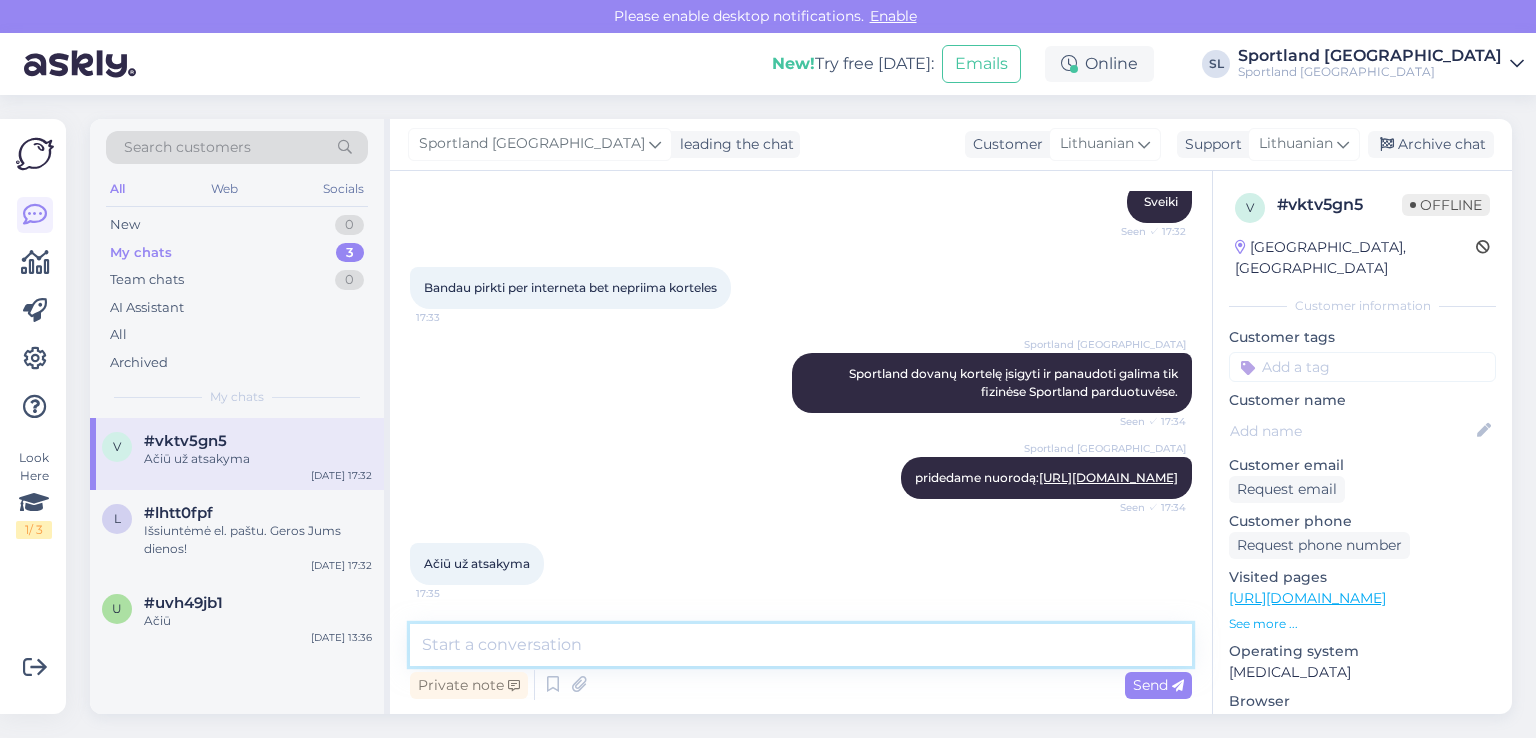 click at bounding box center [801, 645] 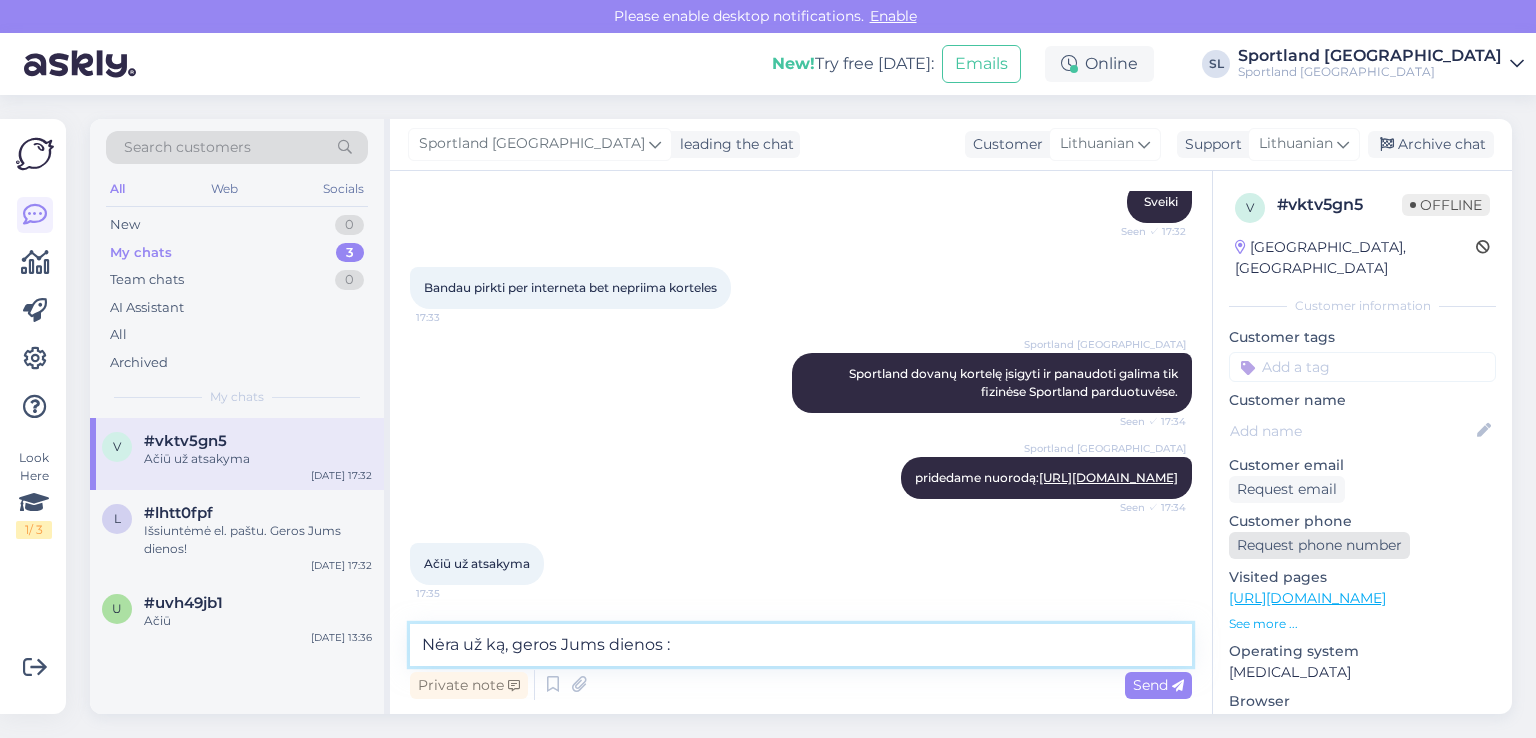 type on "Nėra už ką, geros Jums dienos :)" 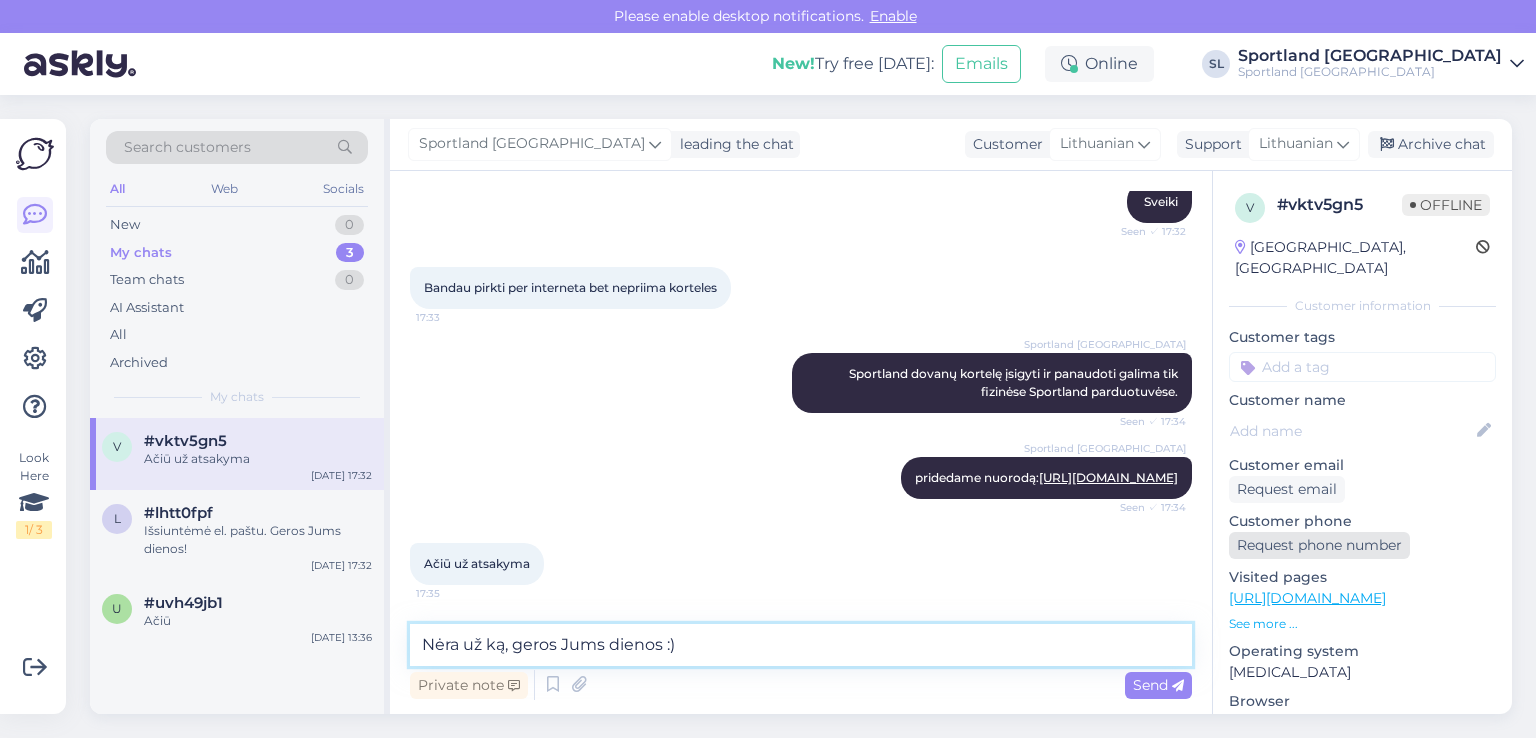 type 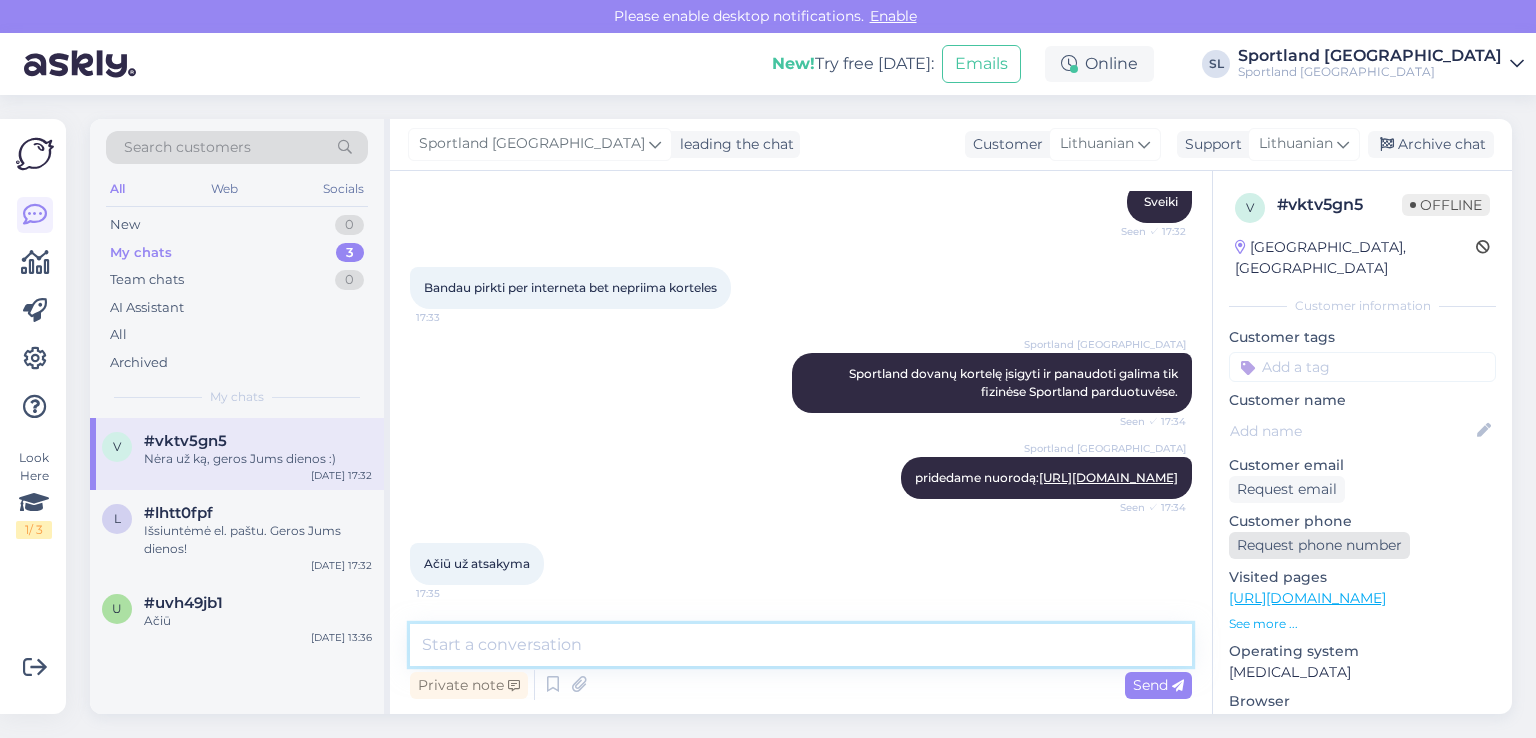 scroll, scrollTop: 415, scrollLeft: 0, axis: vertical 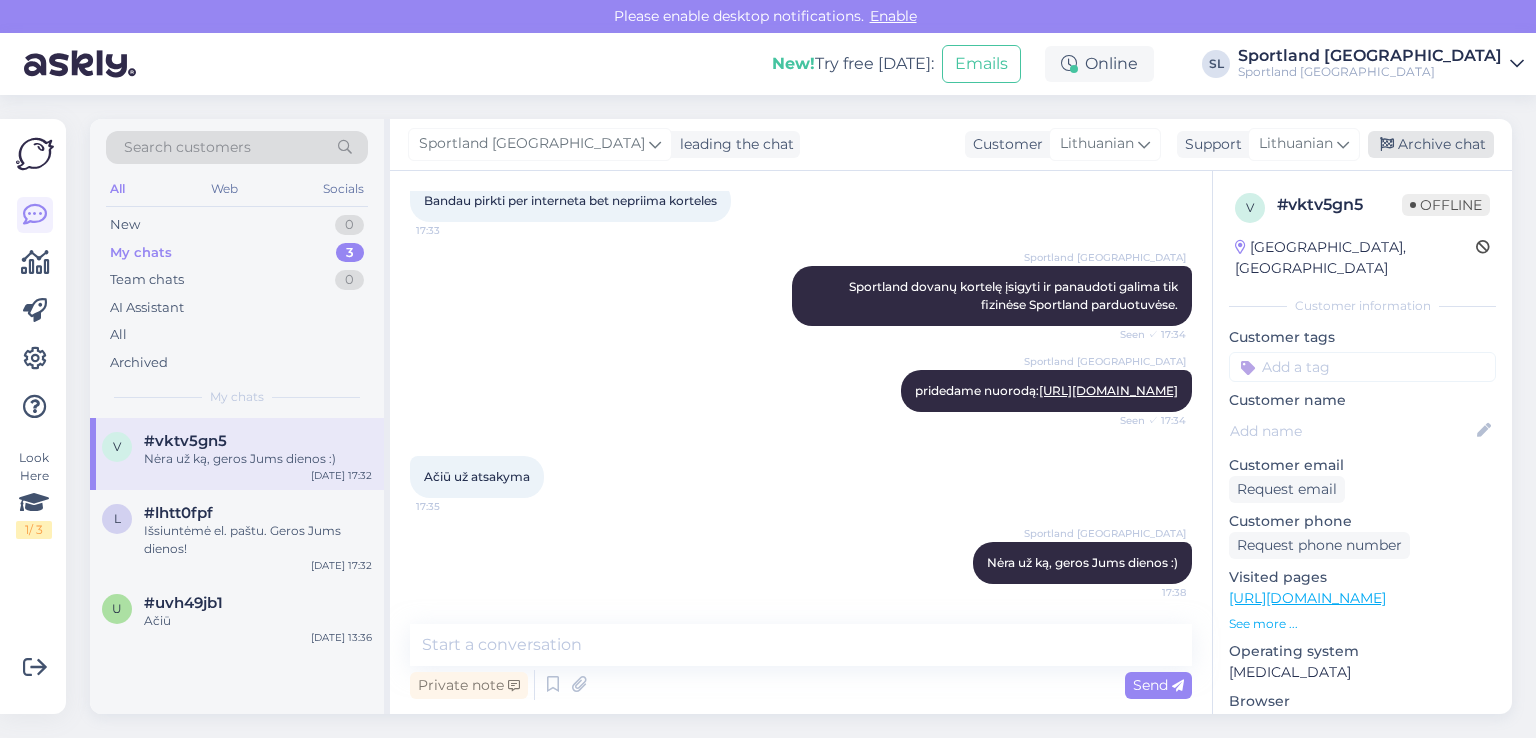 click on "Archive chat" at bounding box center (1431, 144) 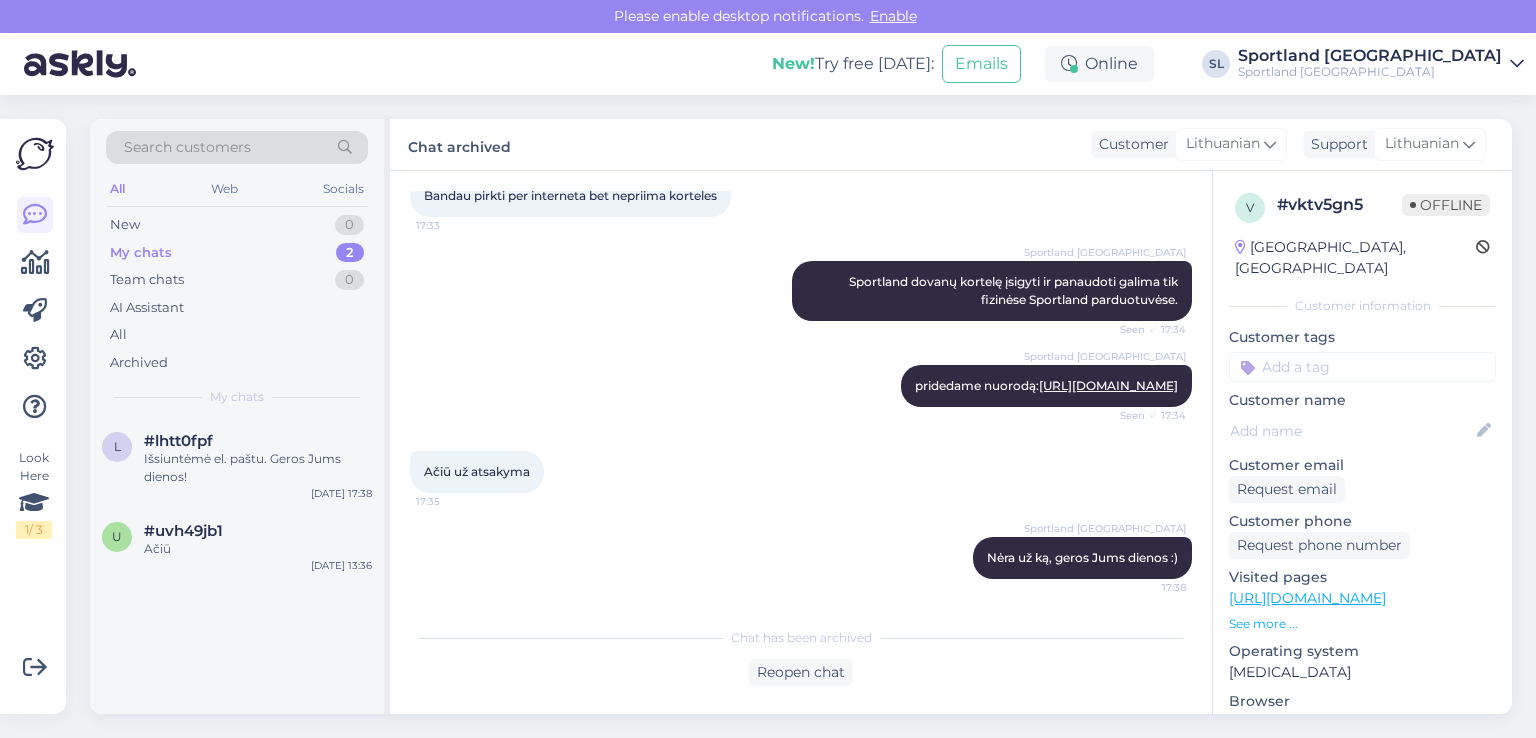 scroll, scrollTop: 421, scrollLeft: 0, axis: vertical 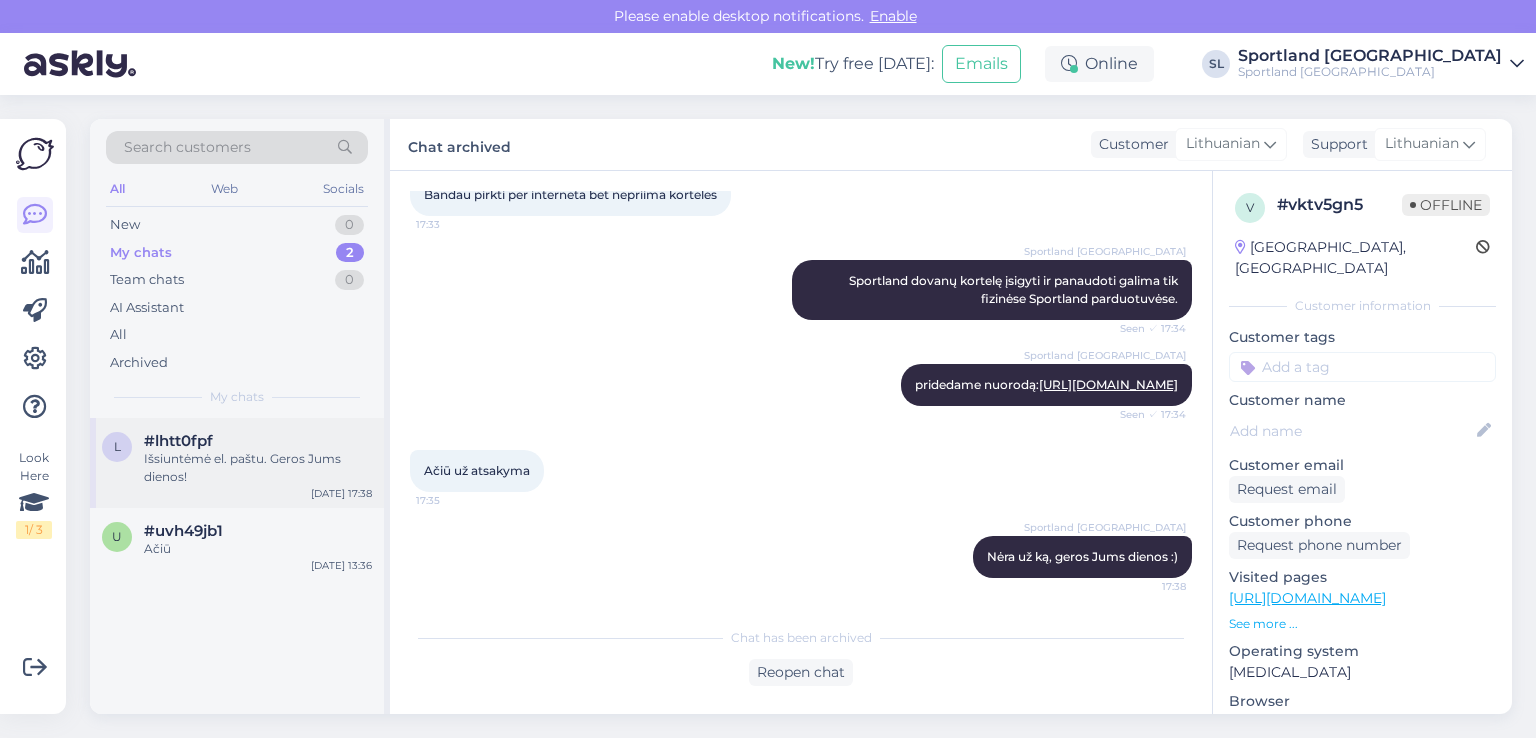 click on "#lhtt0fpf" at bounding box center [178, 441] 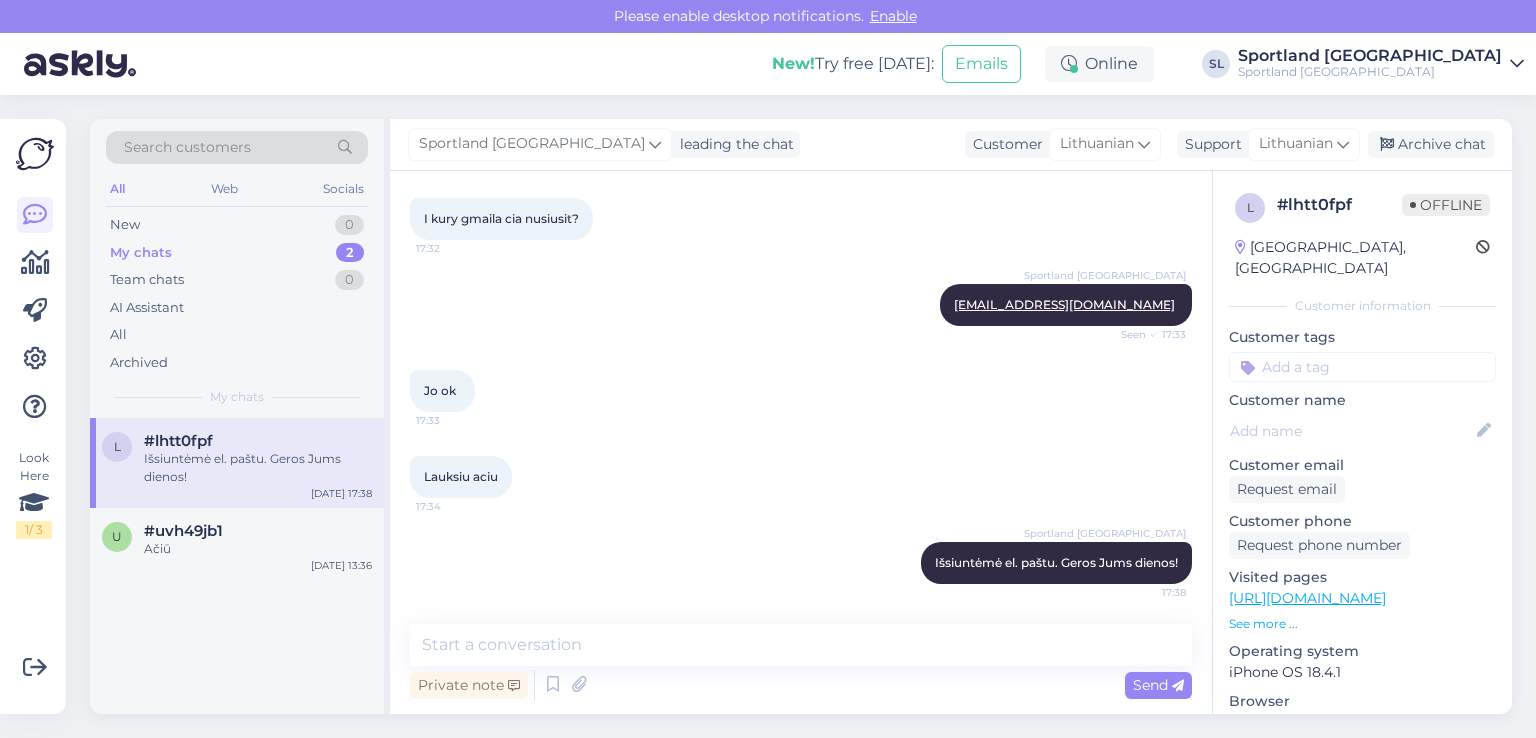scroll, scrollTop: 3019, scrollLeft: 0, axis: vertical 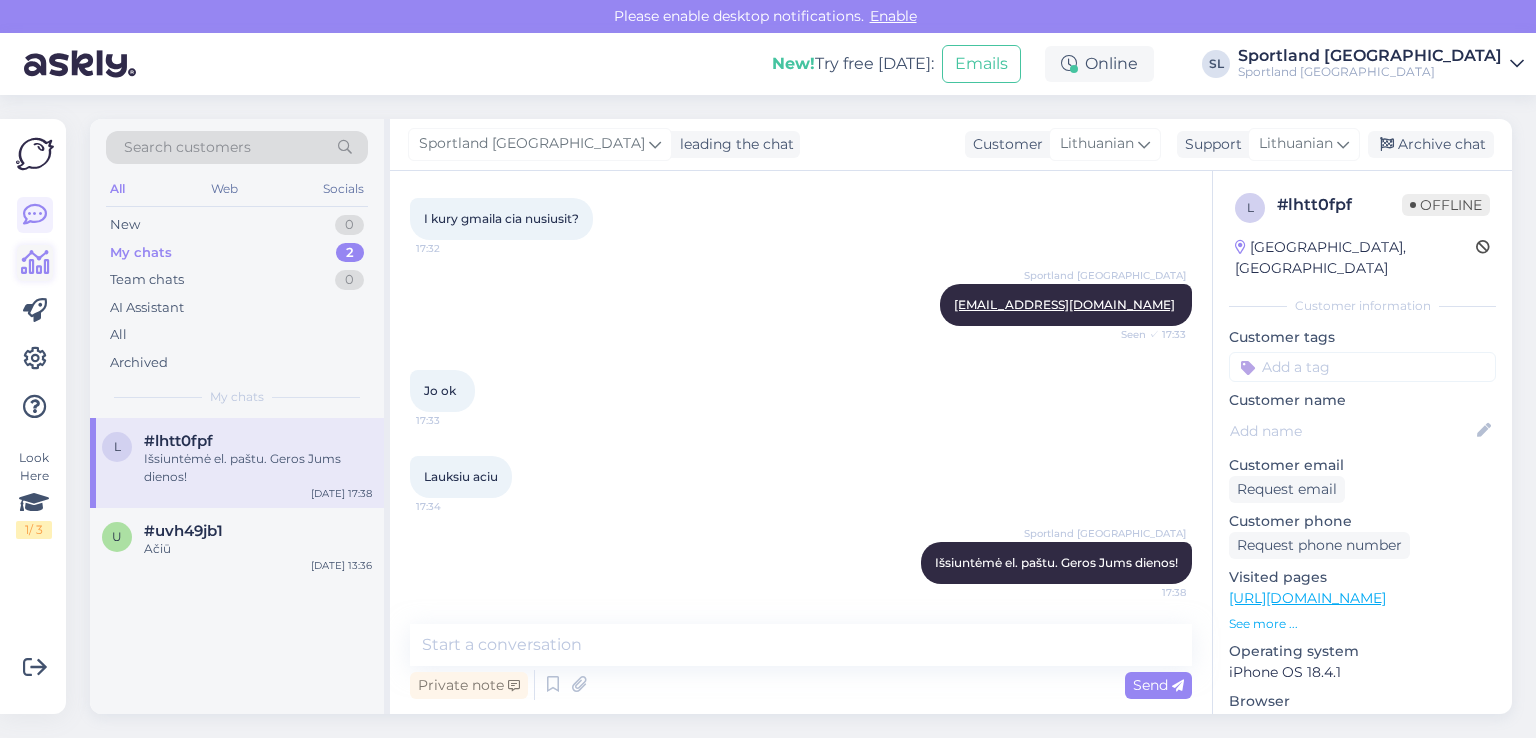 click at bounding box center [35, 263] 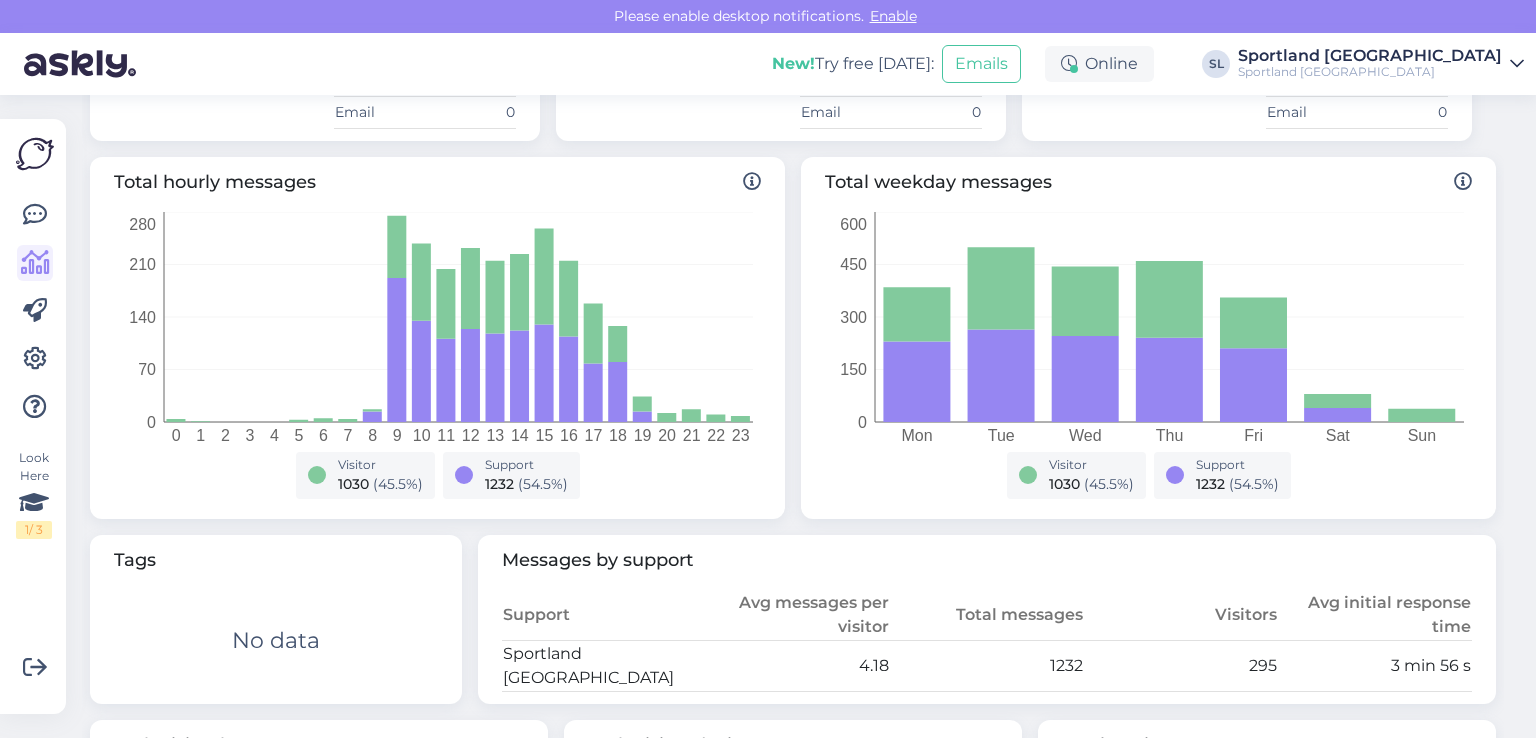scroll, scrollTop: 0, scrollLeft: 0, axis: both 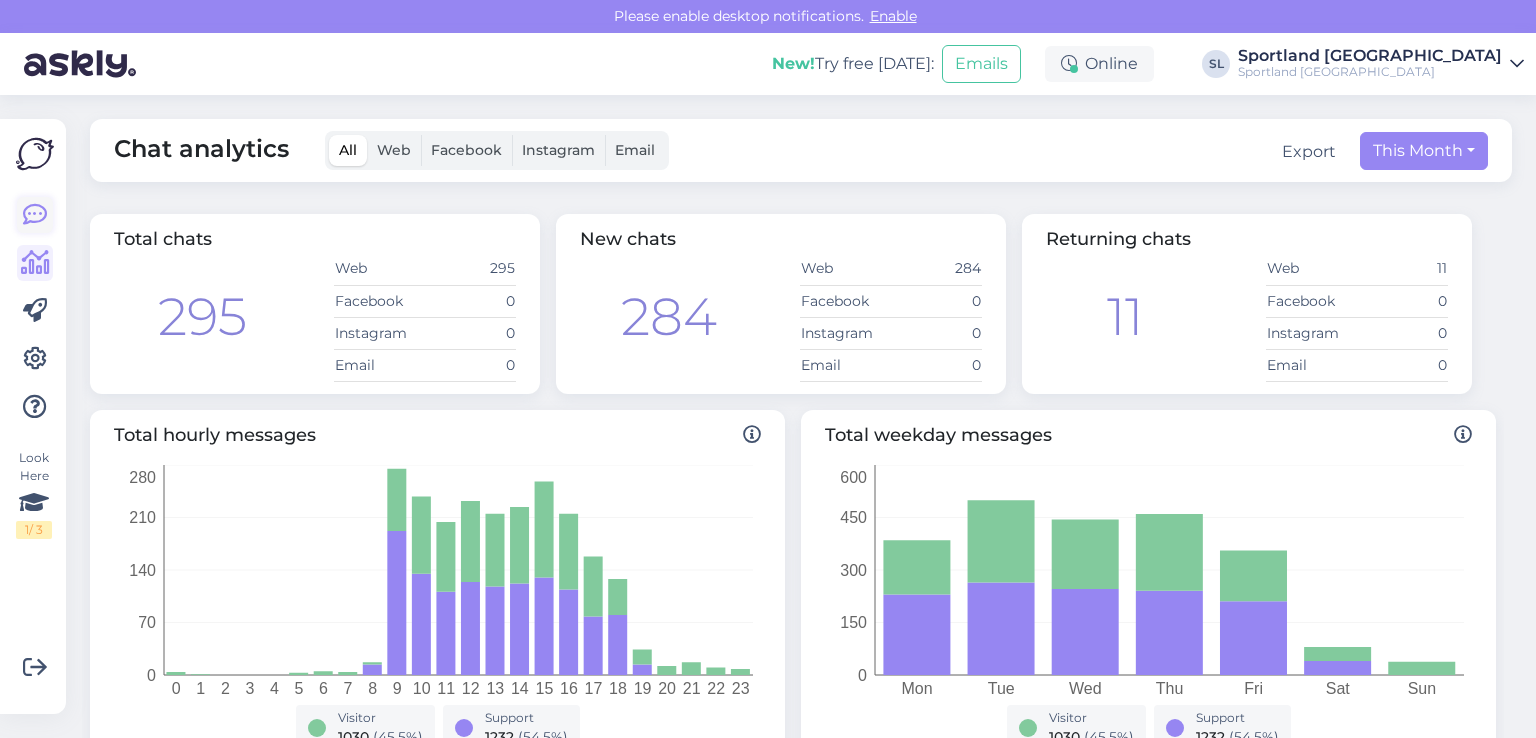 click at bounding box center [35, 215] 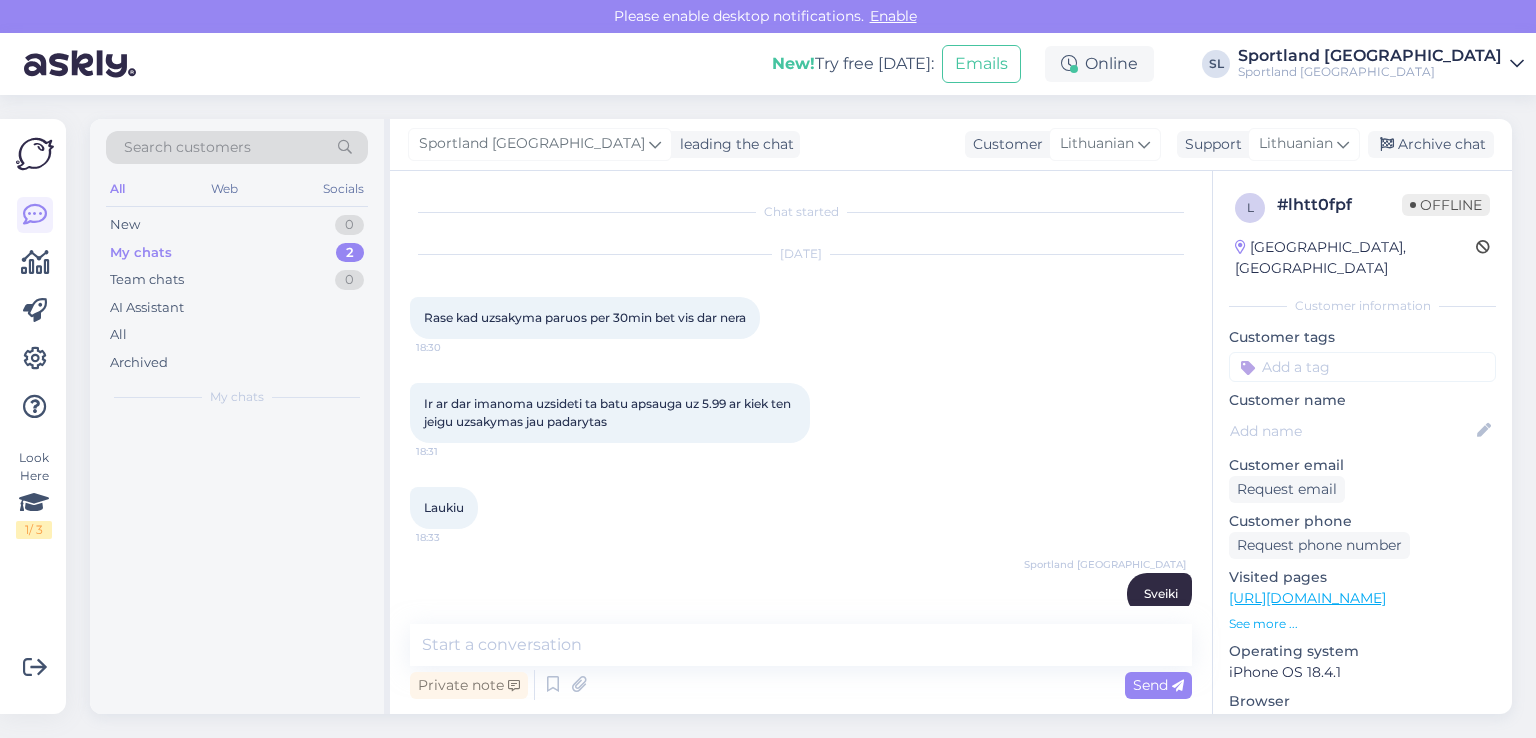 scroll, scrollTop: 3020, scrollLeft: 0, axis: vertical 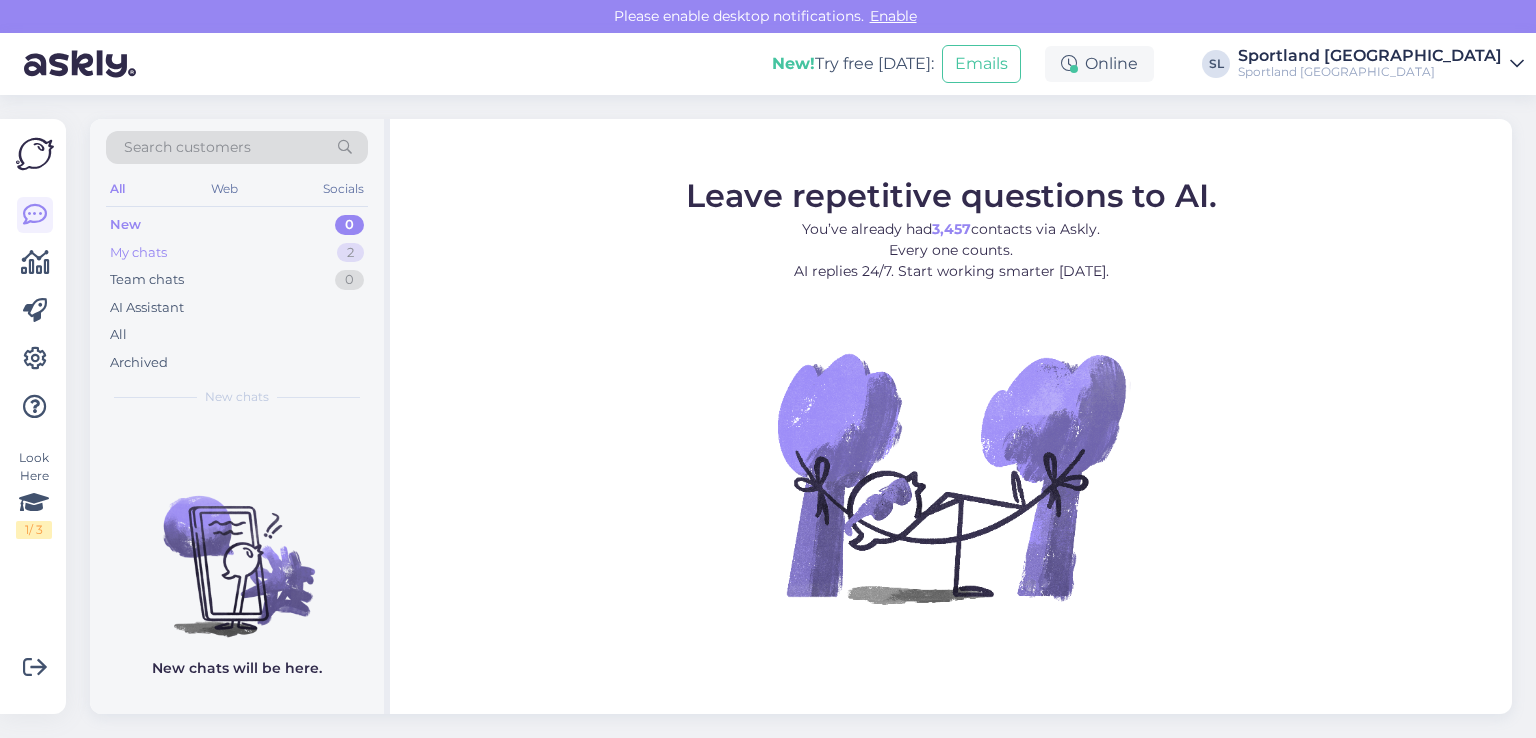 click on "My chats 2" at bounding box center [237, 253] 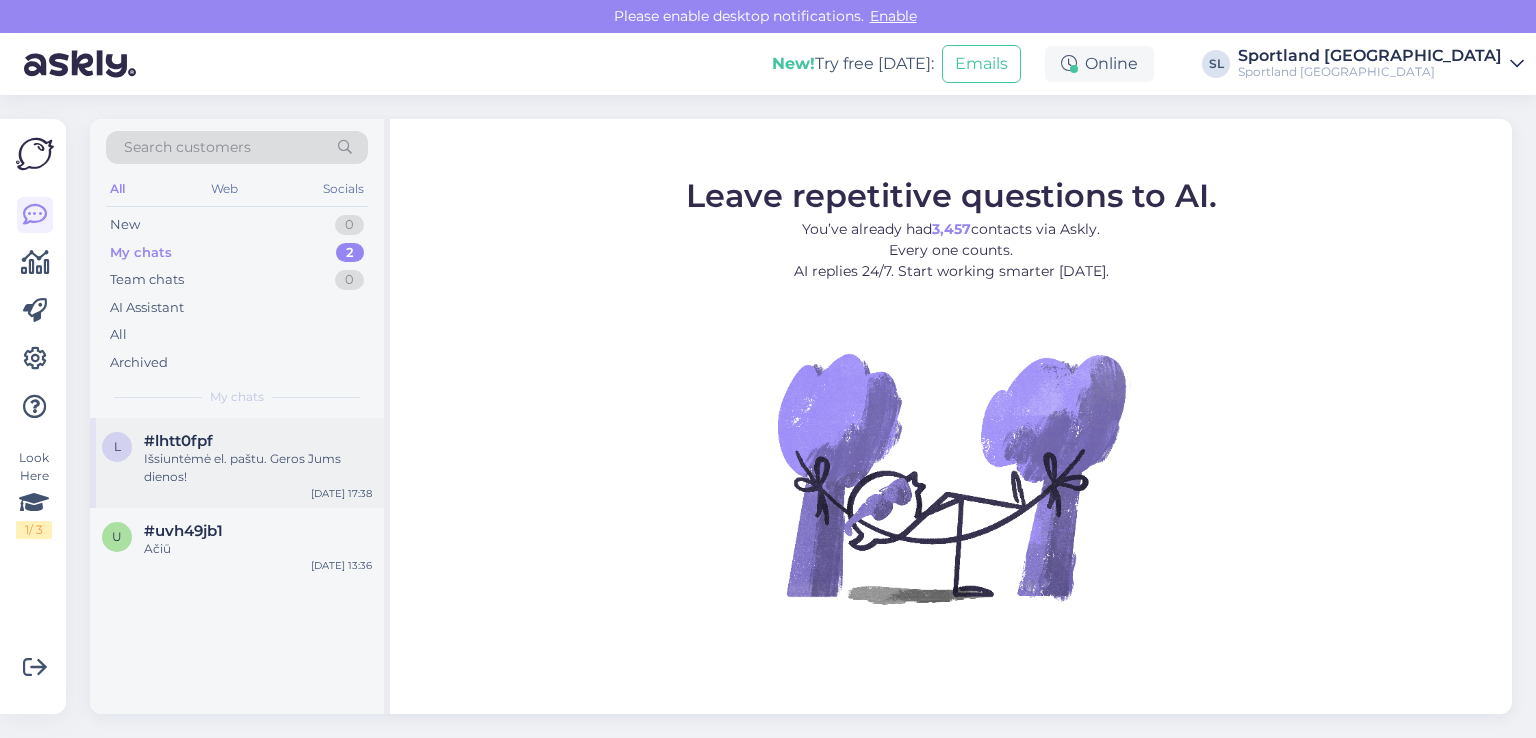 click on "Išsiuntėmė el. paštu. Geros Jums dienos!" at bounding box center [258, 468] 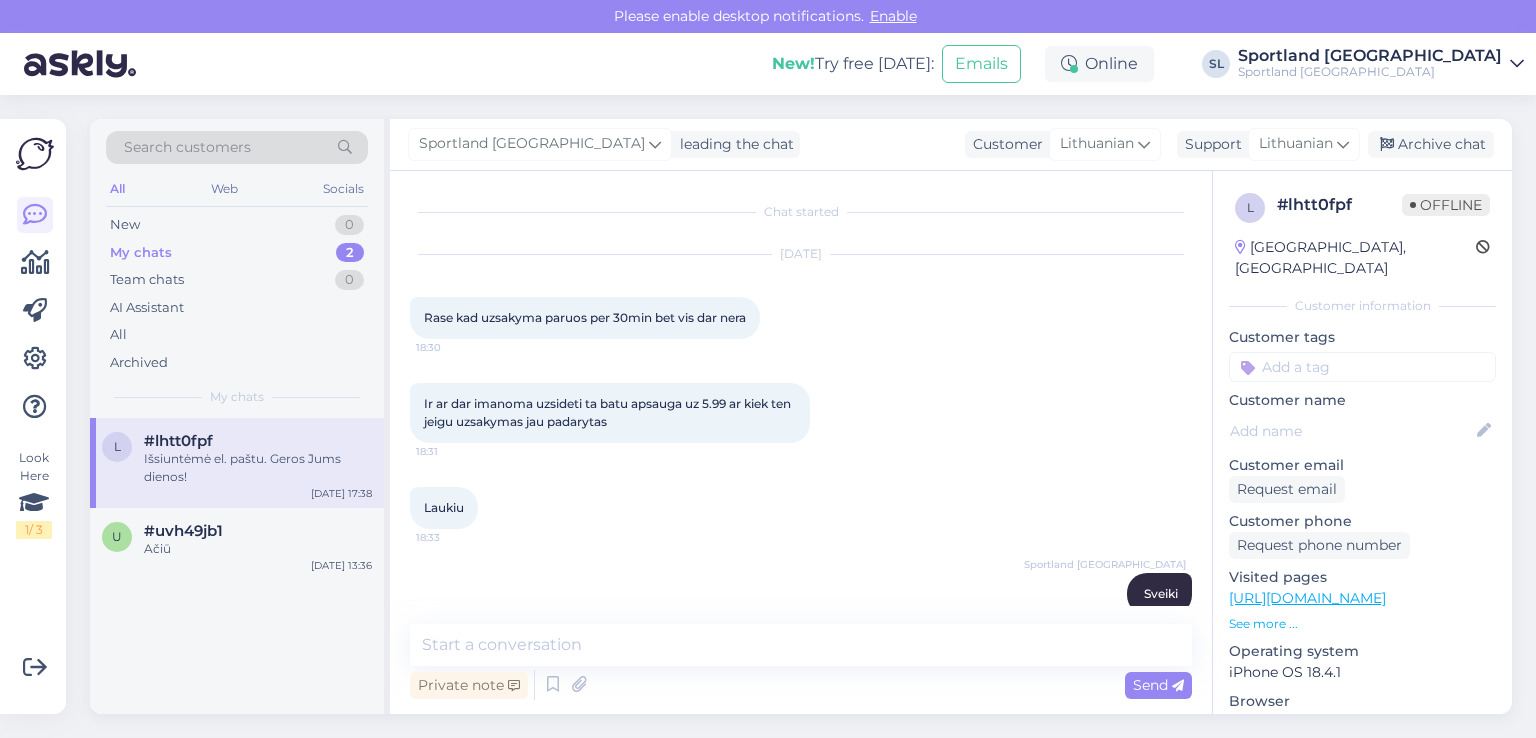 scroll, scrollTop: 3020, scrollLeft: 0, axis: vertical 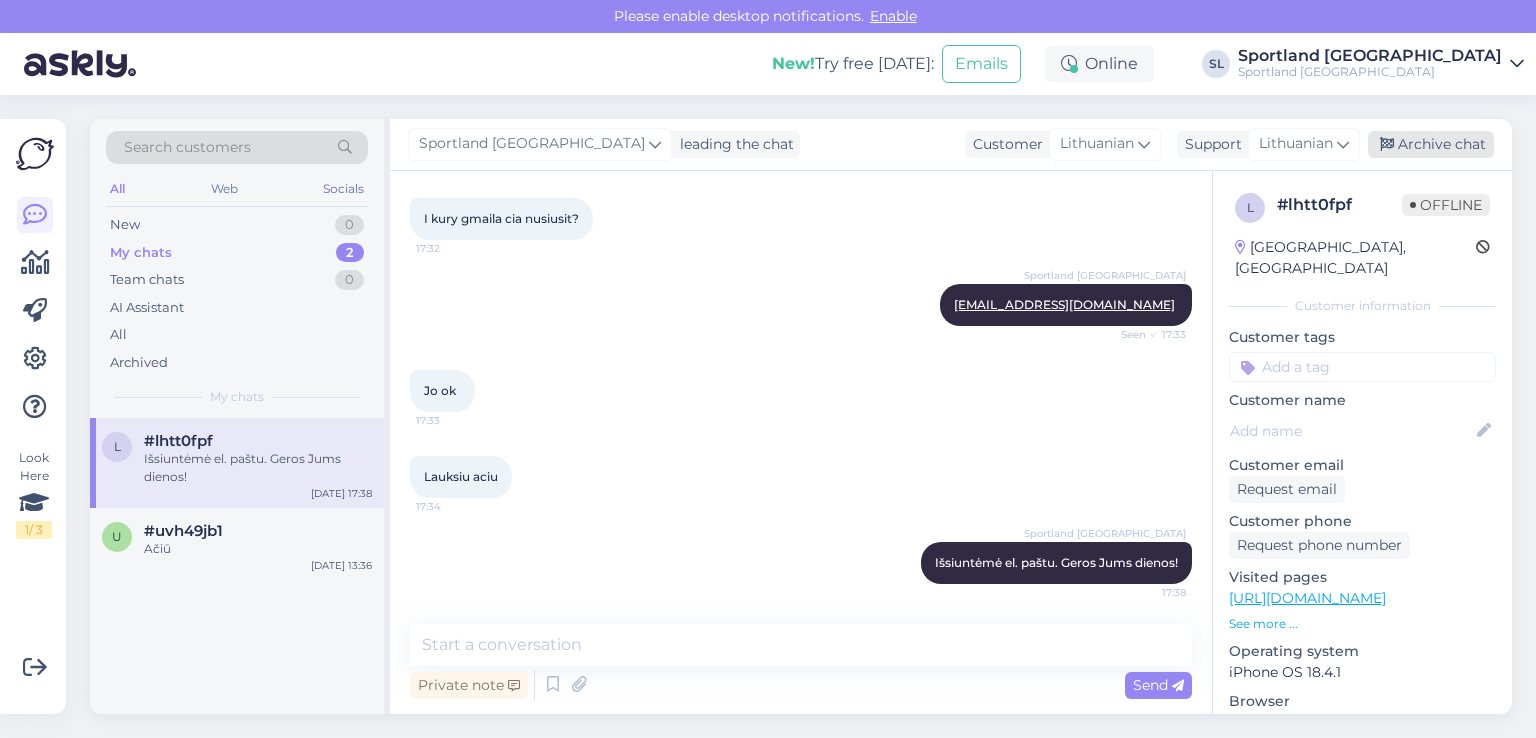 click on "Archive chat" at bounding box center (1431, 144) 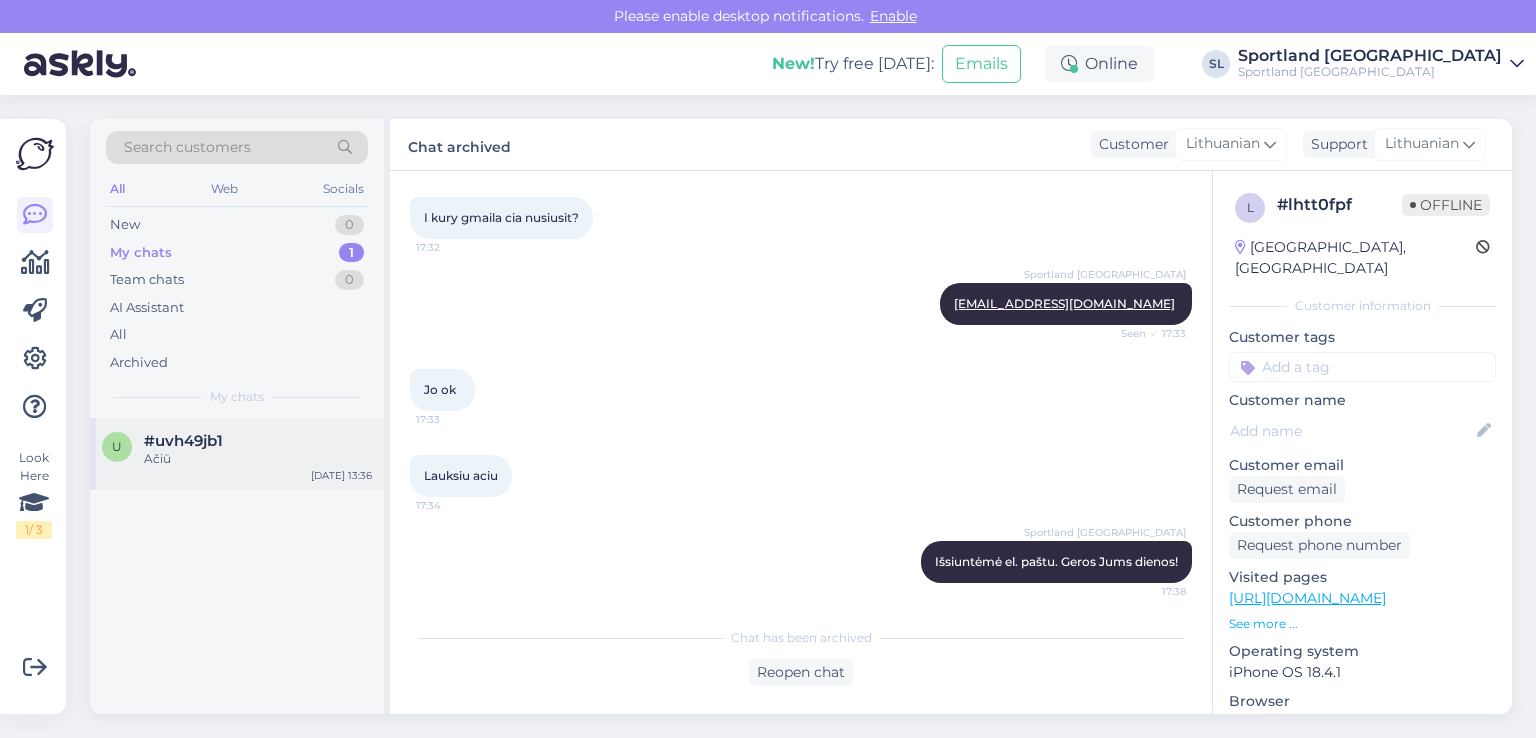 click on "u #uvh49jb1 Ačiū Jul 29 13:36" at bounding box center [237, 454] 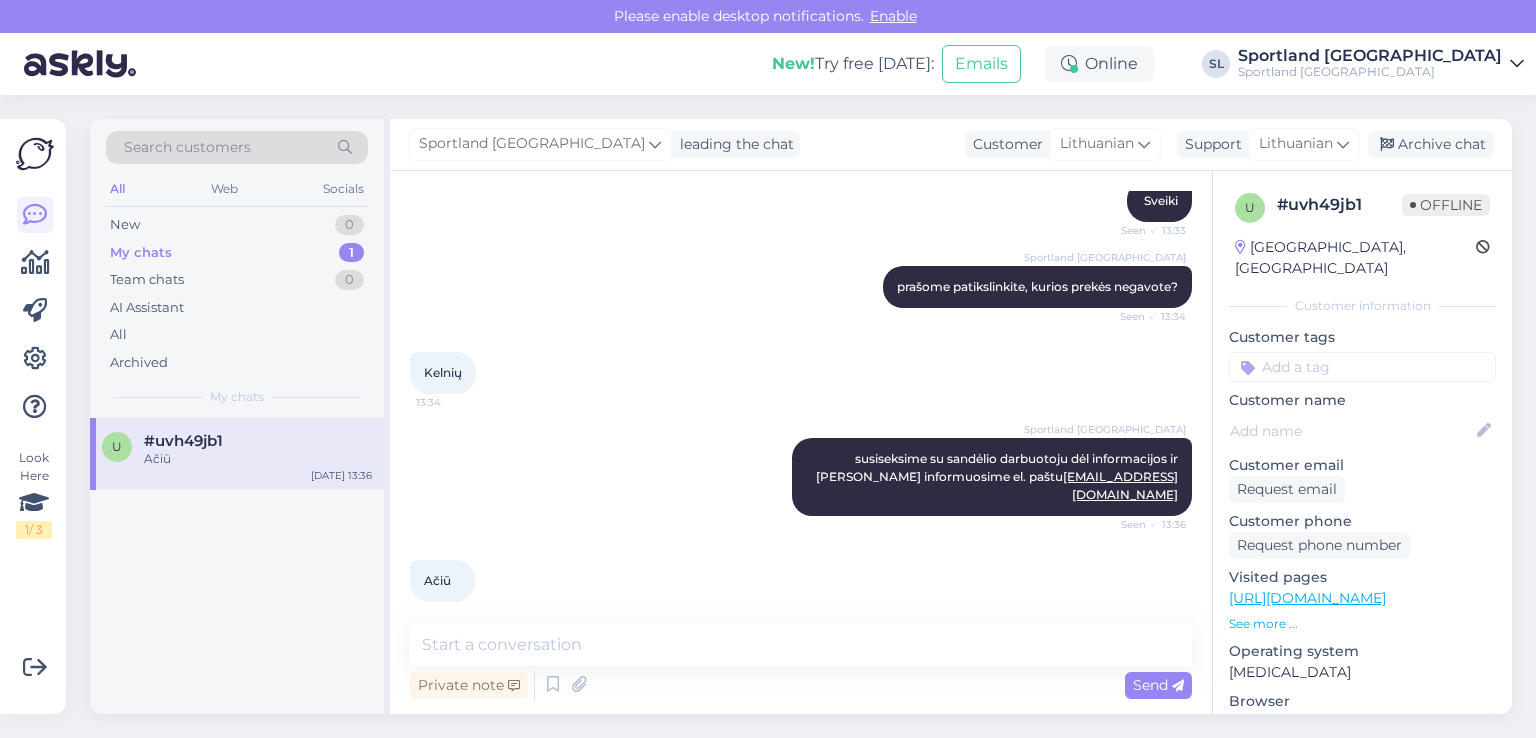 scroll, scrollTop: 0, scrollLeft: 0, axis: both 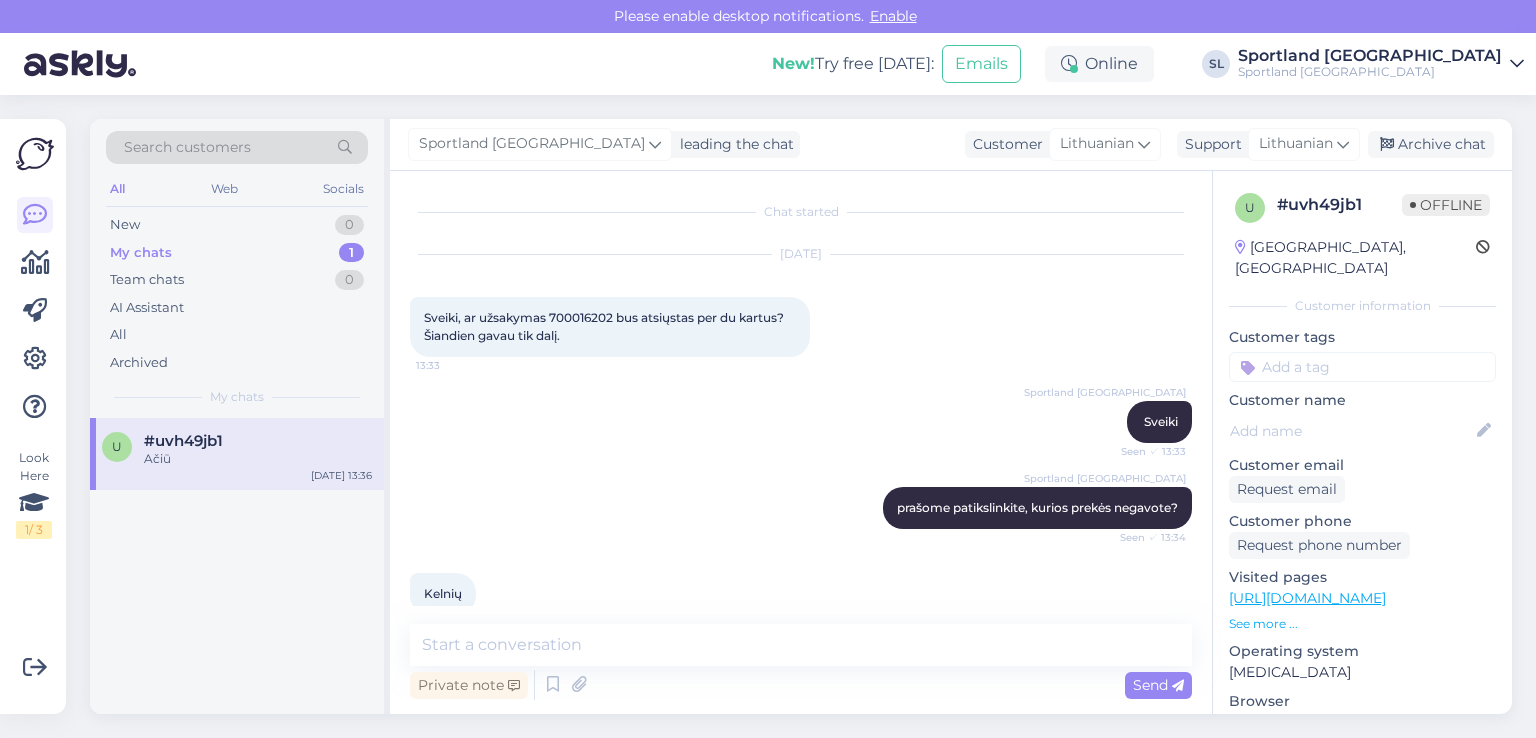 click on "Sveiki, ar užsakymas 700016202 bus atsiųstas per du kartus? Šiandien gavau tik dalį." at bounding box center (605, 326) 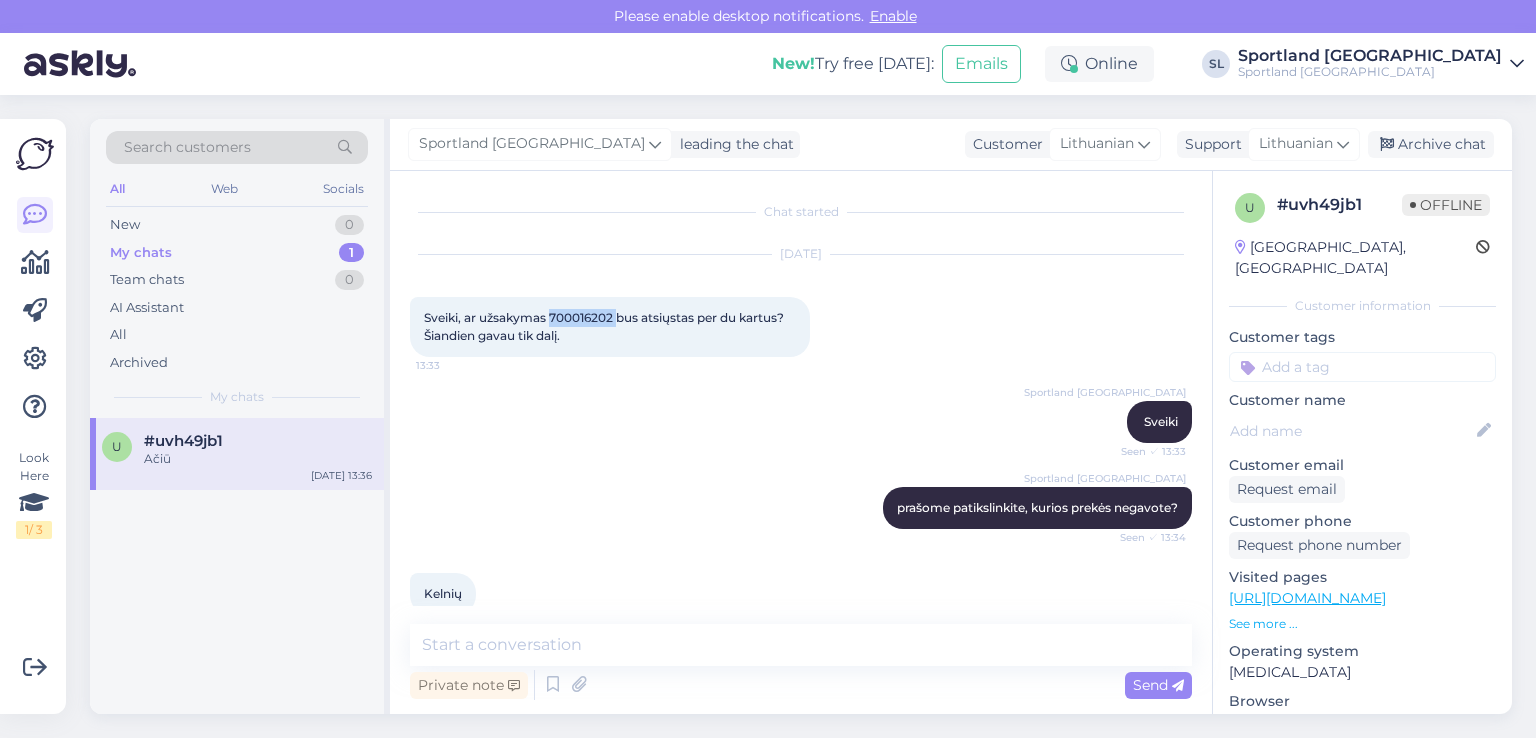 click on "Sveiki, ar užsakymas 700016202 bus atsiųstas per du kartus? Šiandien gavau tik dalį." at bounding box center (605, 326) 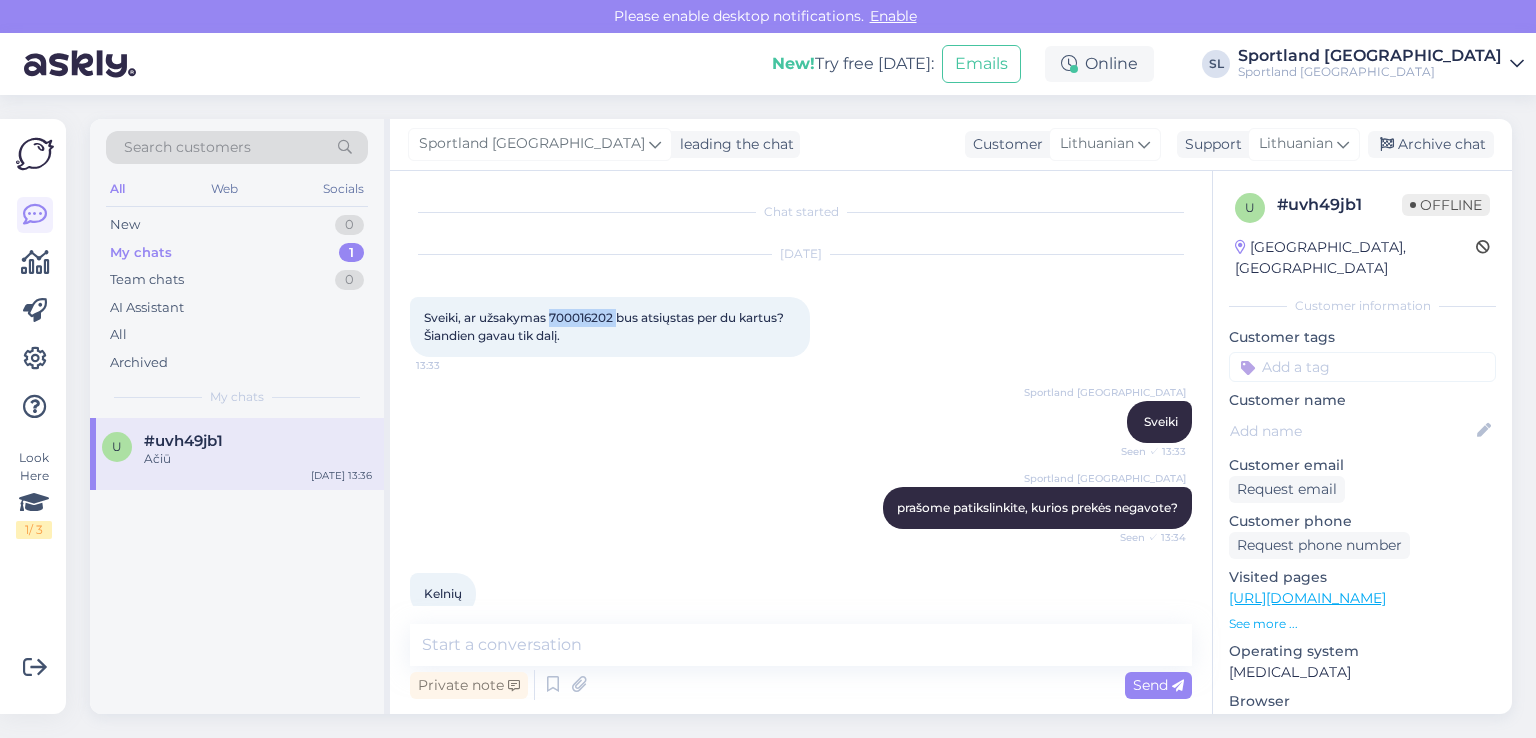 scroll, scrollTop: 221, scrollLeft: 0, axis: vertical 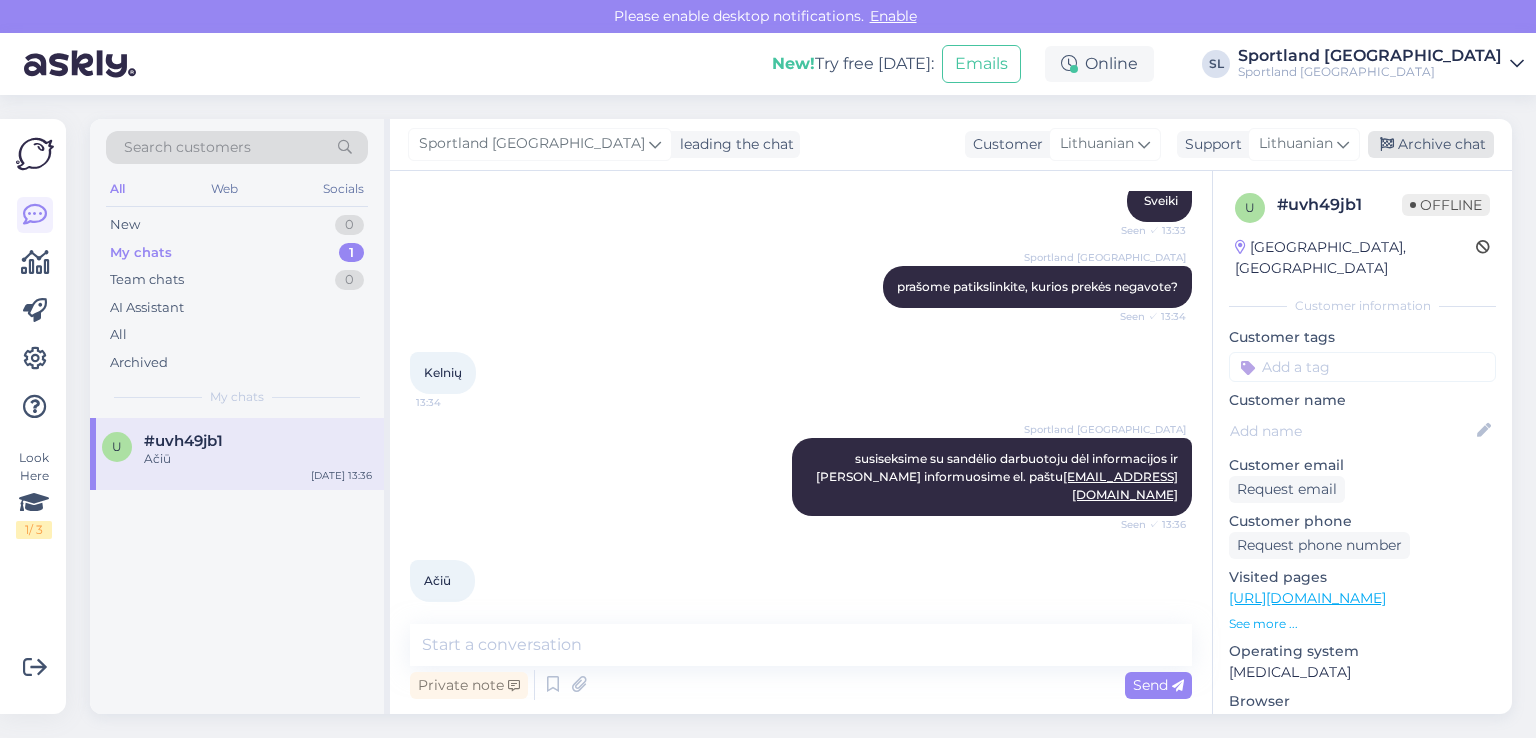 click on "Archive chat" at bounding box center (1431, 144) 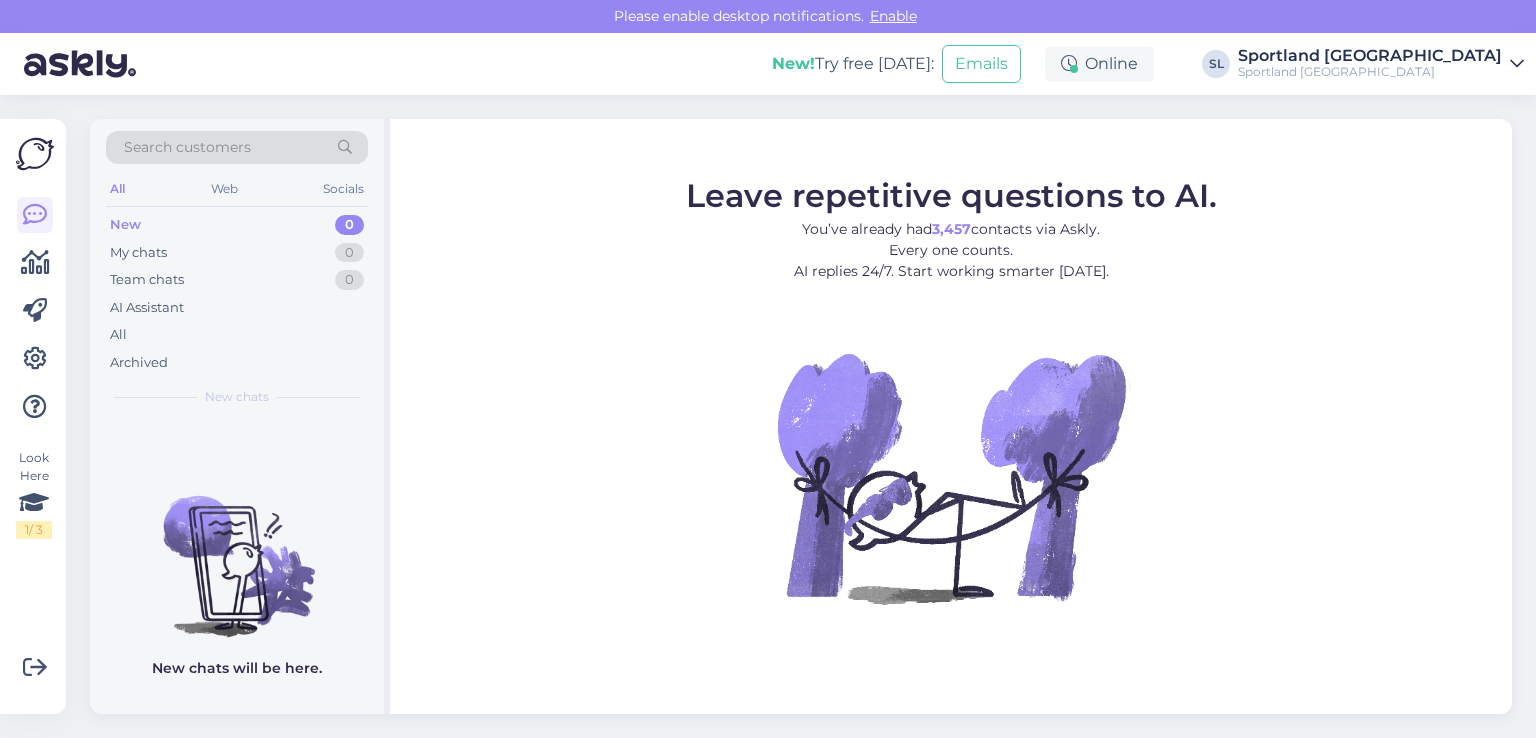 scroll, scrollTop: 0, scrollLeft: 0, axis: both 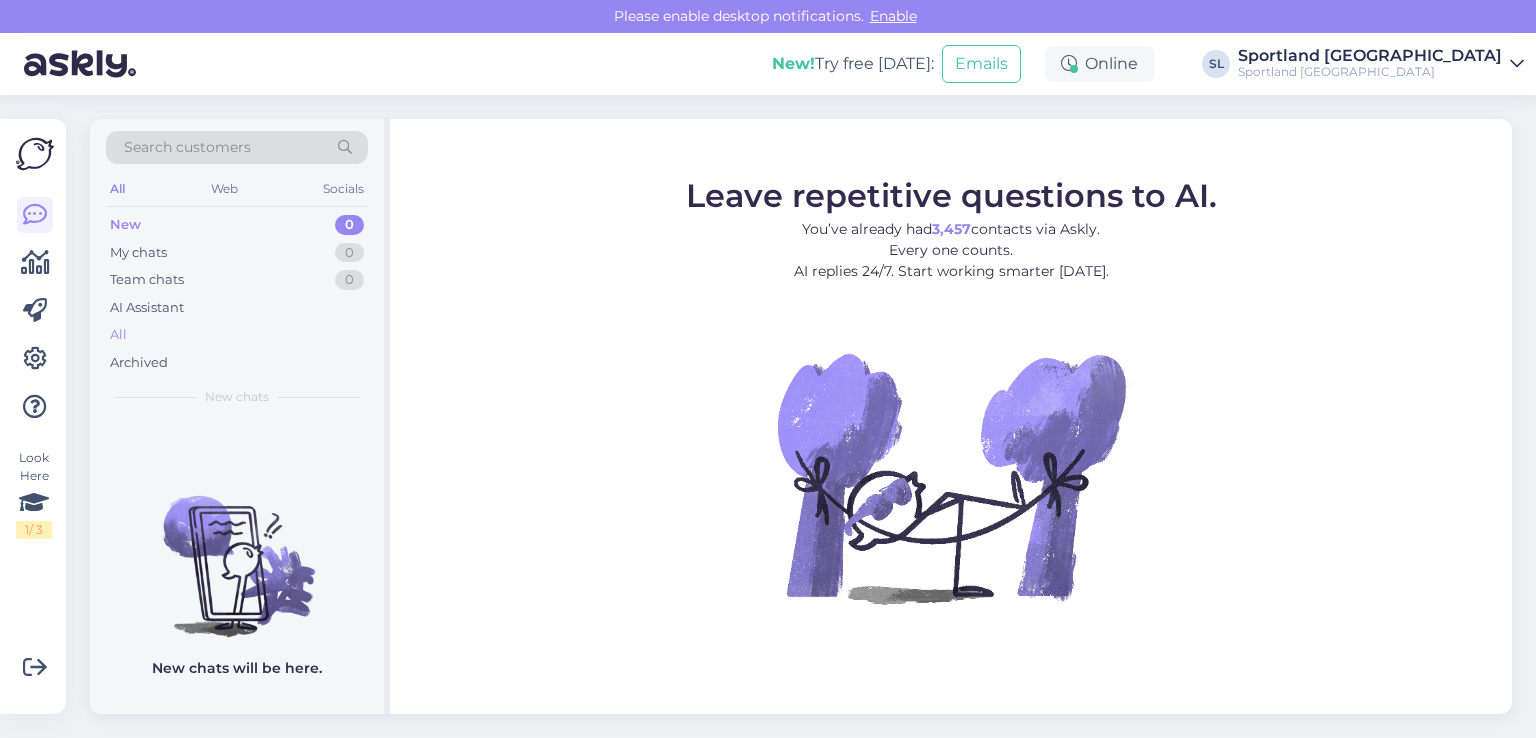 click on "All" at bounding box center (237, 335) 